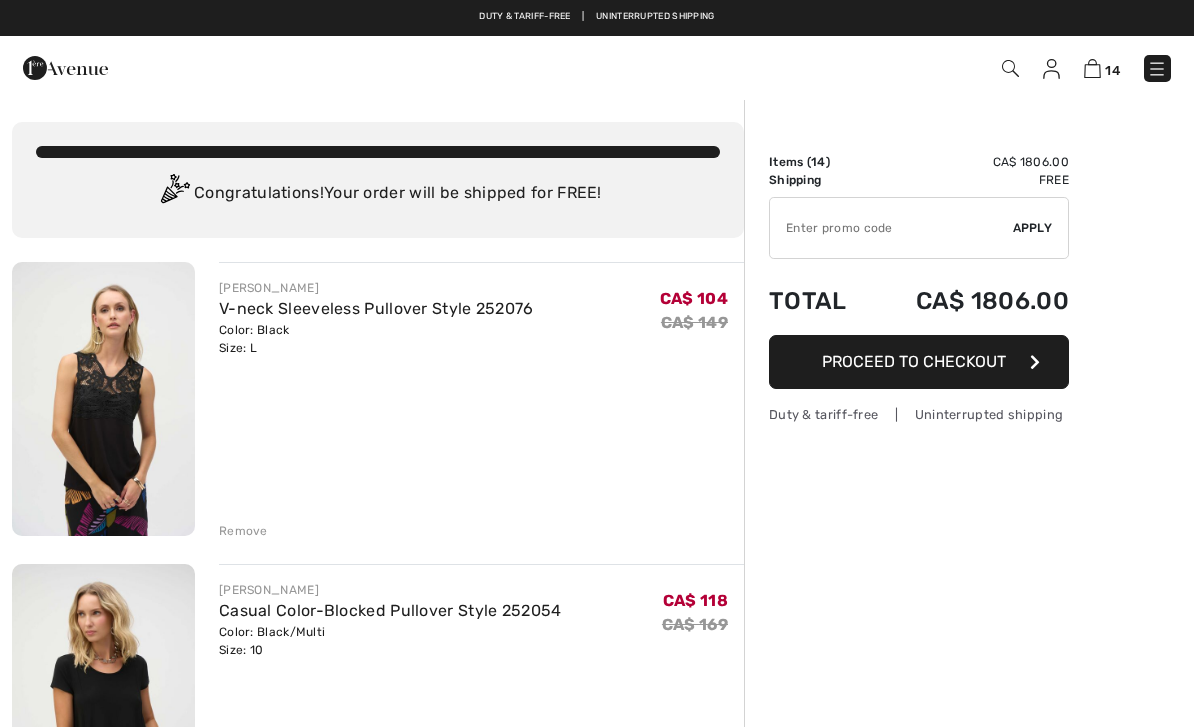 scroll, scrollTop: 0, scrollLeft: 0, axis: both 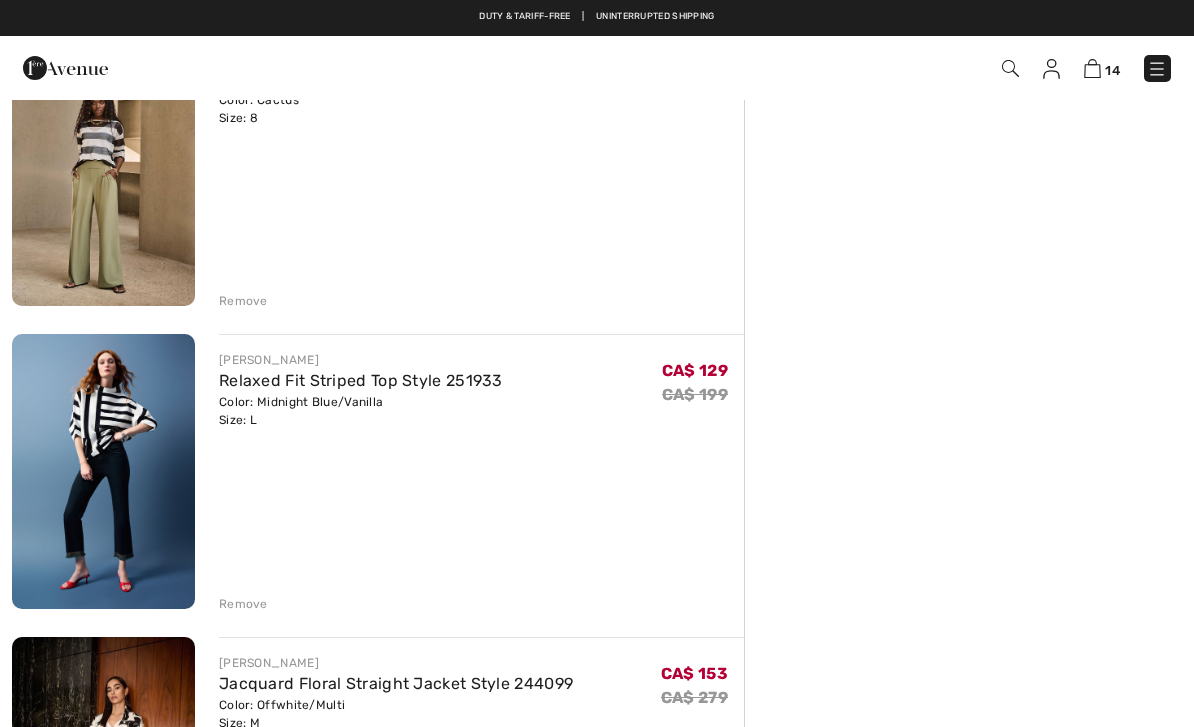 click at bounding box center [103, 169] 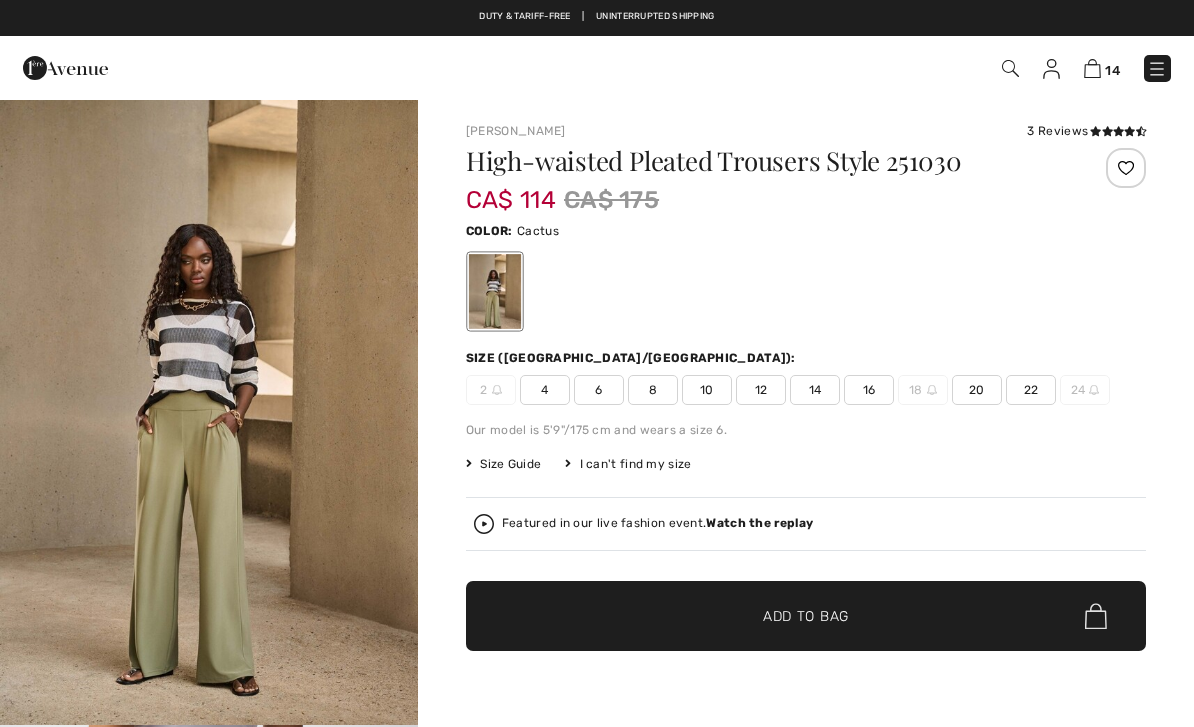 checkbox on "true" 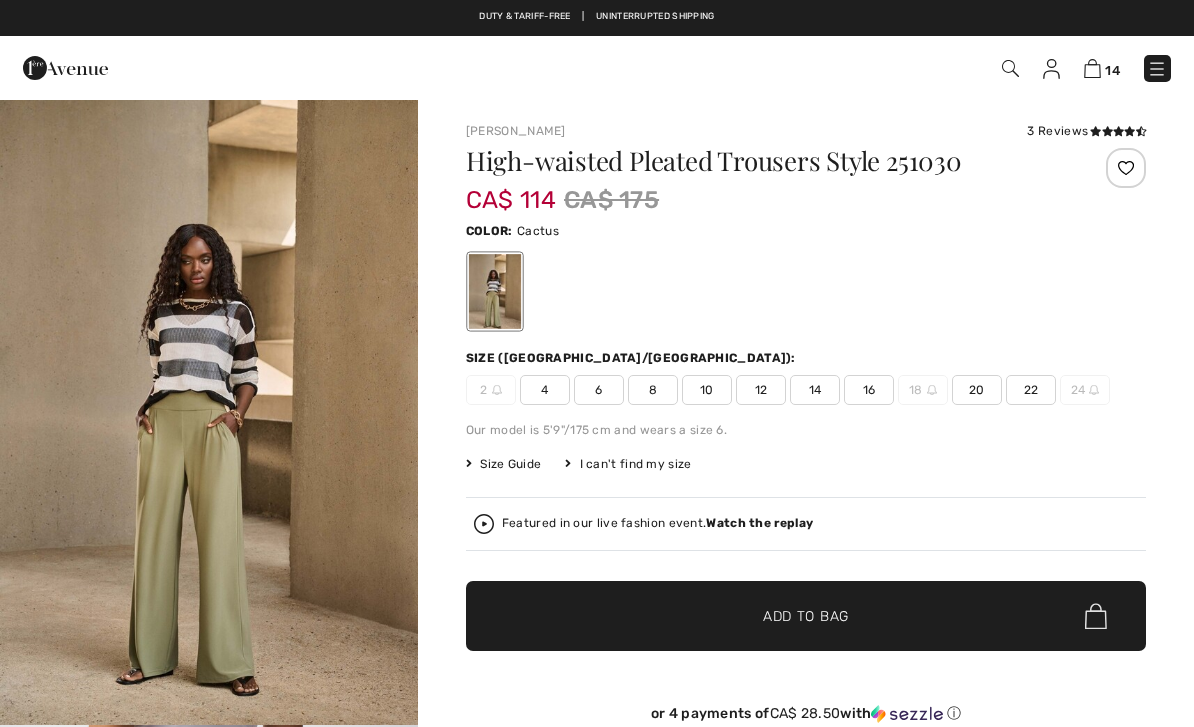 scroll, scrollTop: 0, scrollLeft: 0, axis: both 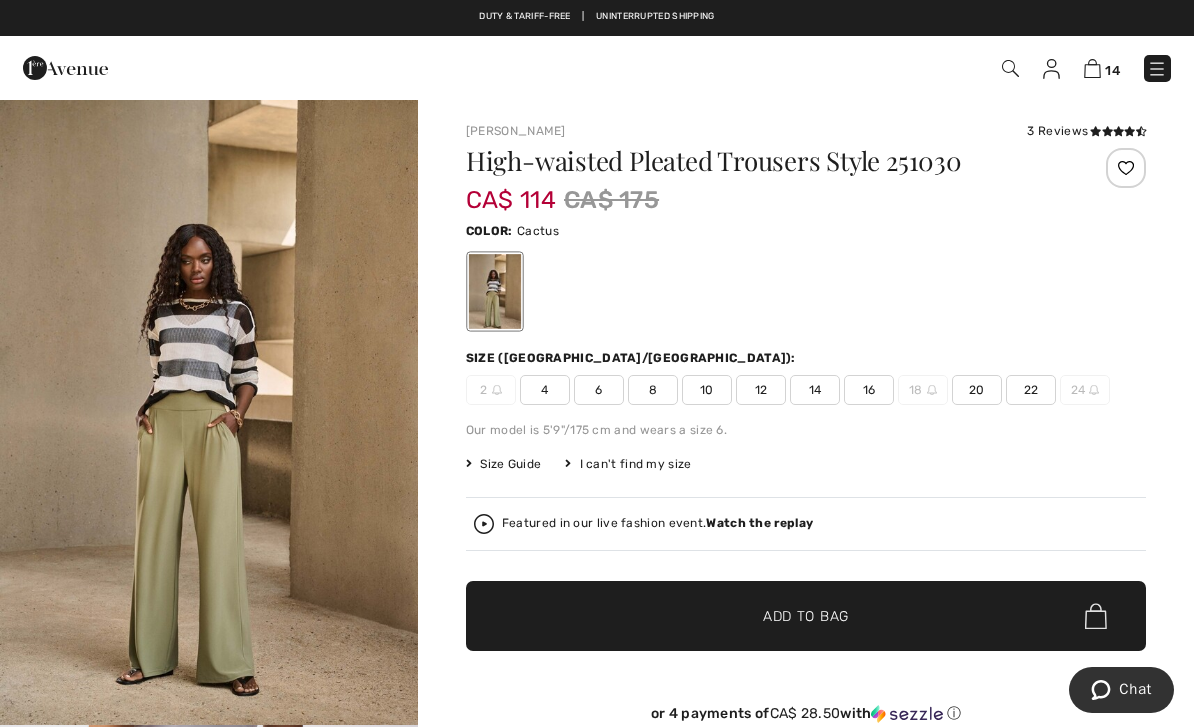 click at bounding box center [209, 411] 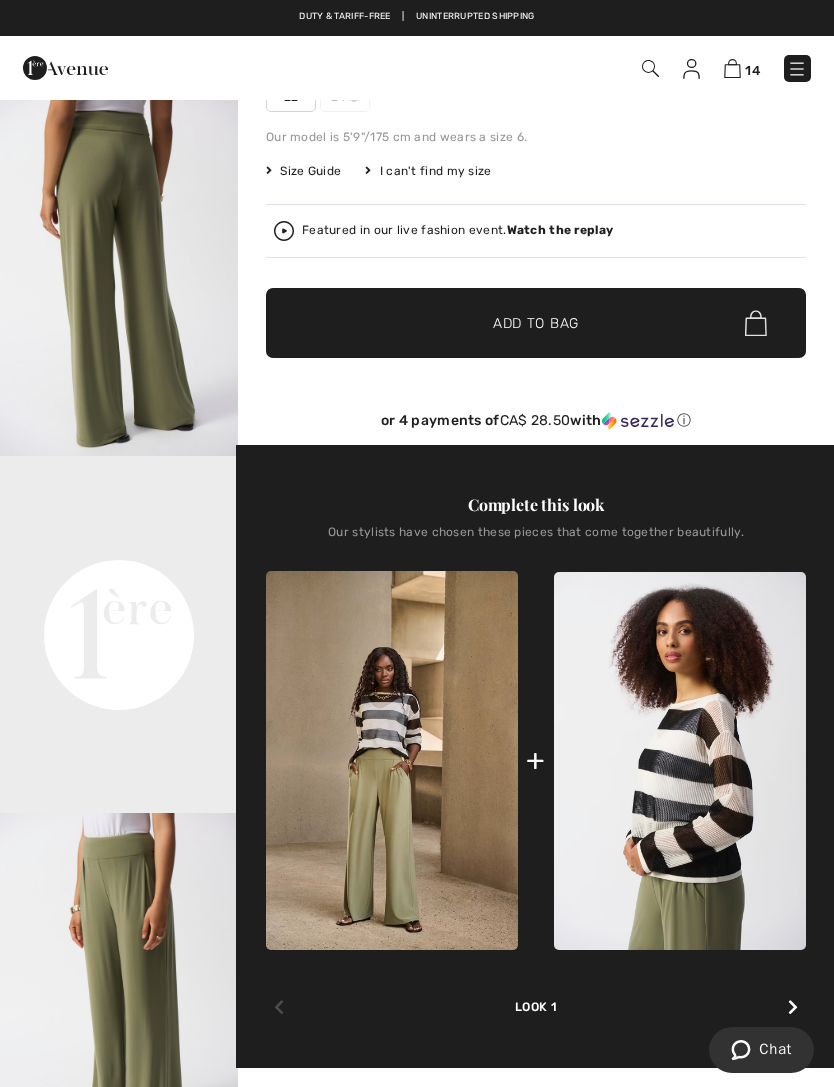 scroll, scrollTop: 355, scrollLeft: 0, axis: vertical 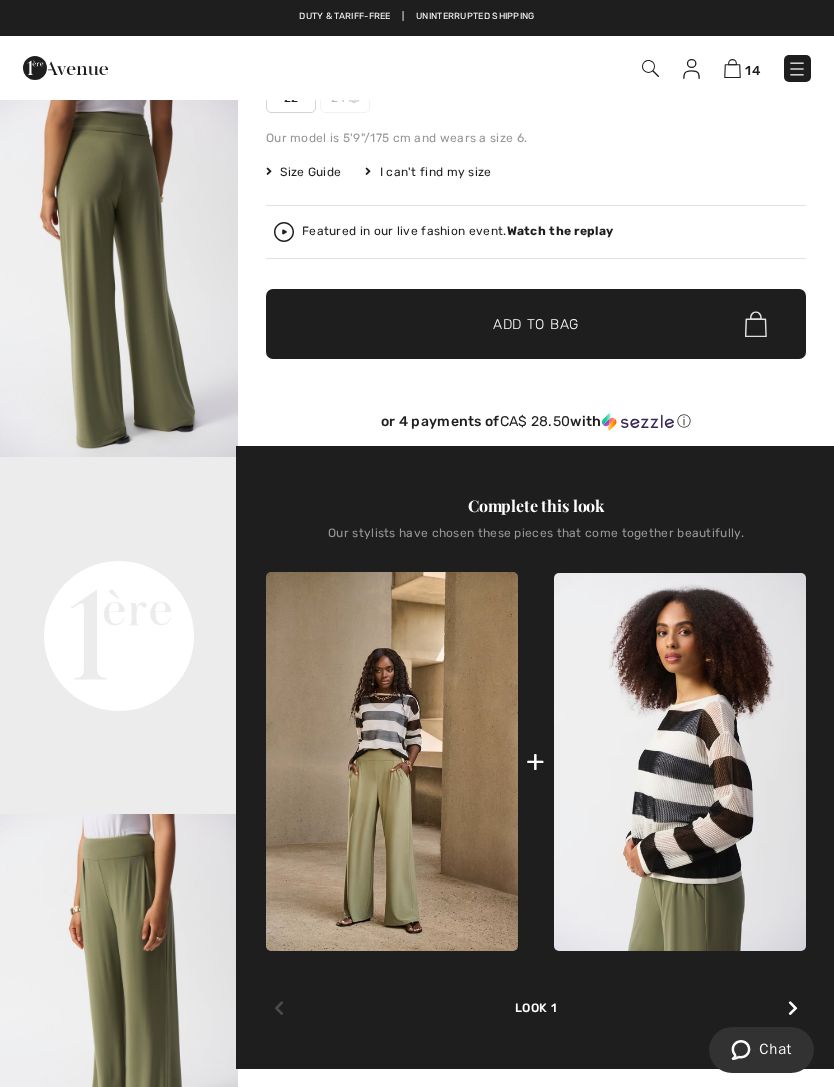click on "Your browser does not support the video tag." at bounding box center (119, 516) 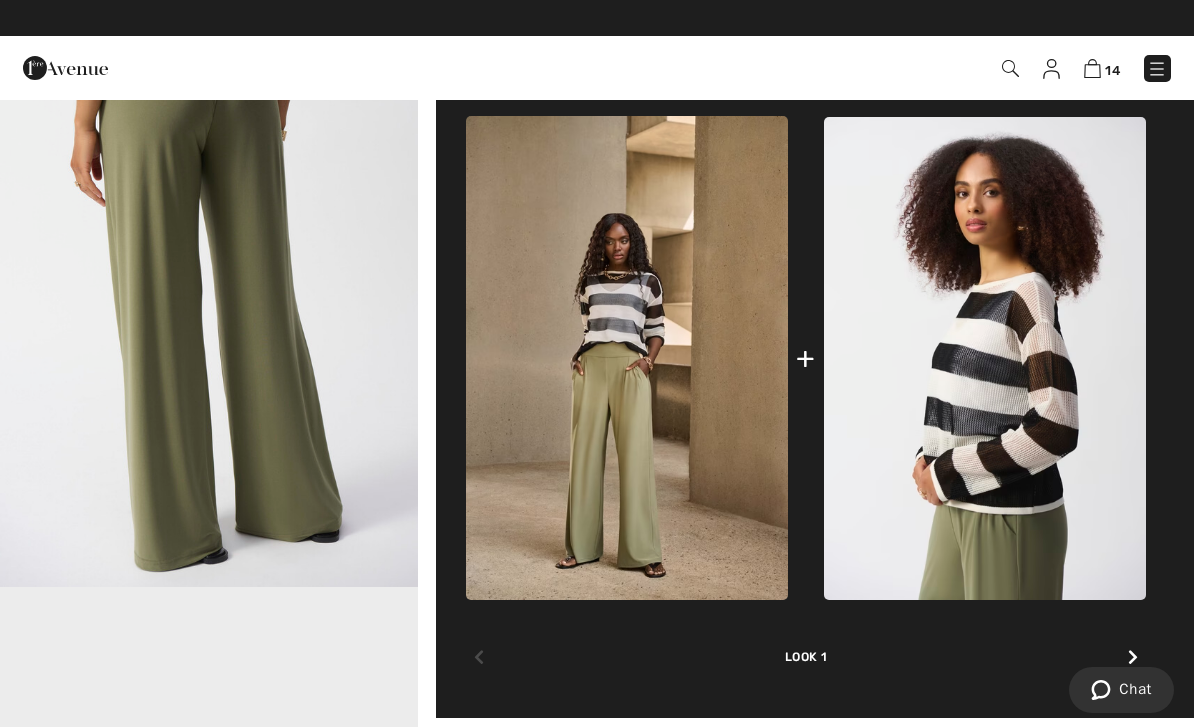 scroll, scrollTop: 762, scrollLeft: 0, axis: vertical 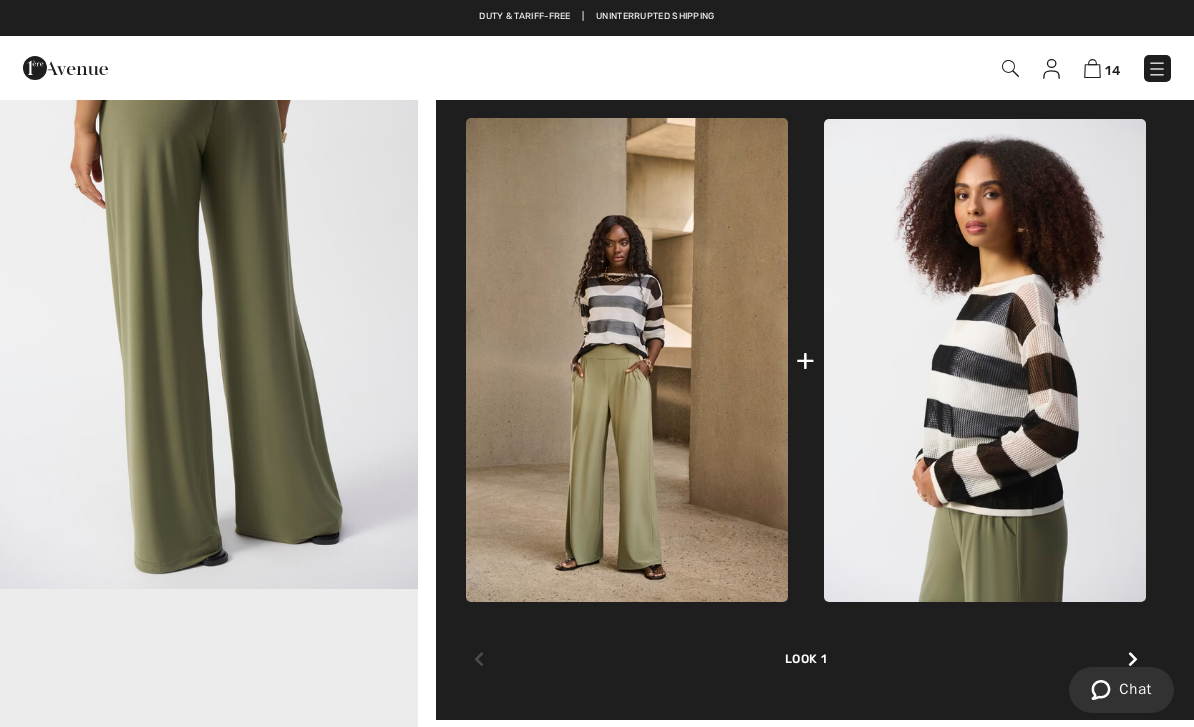 click at bounding box center (627, 360) 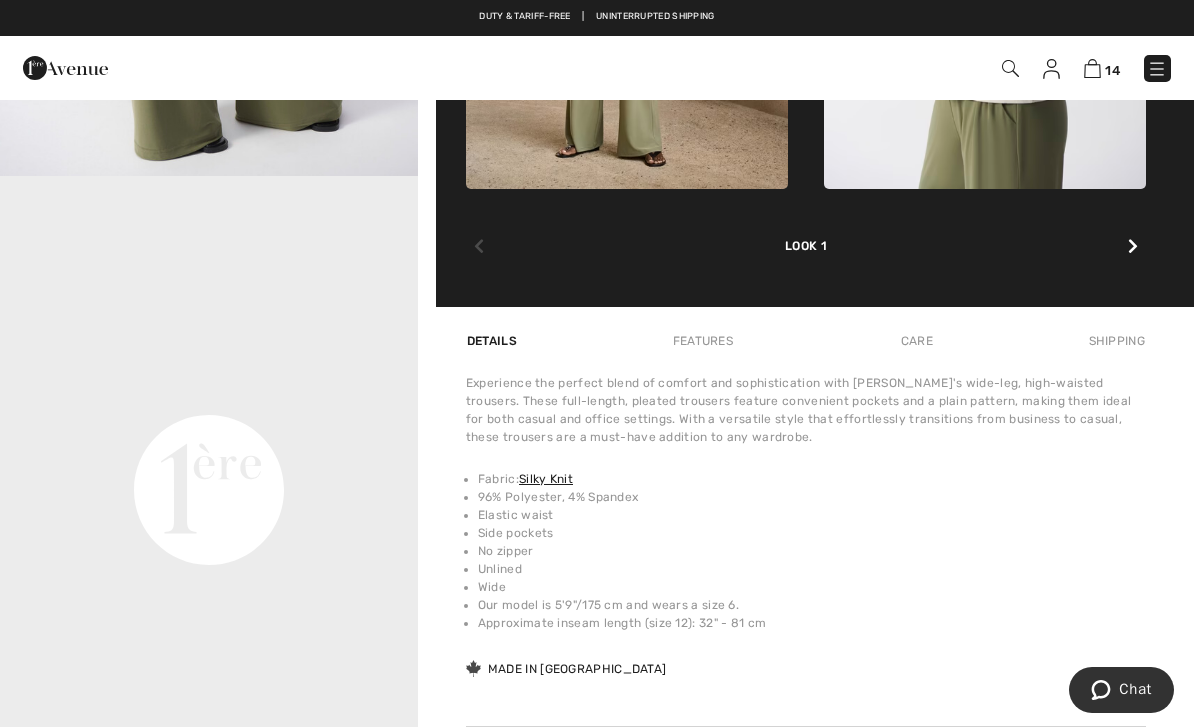 scroll, scrollTop: 1179, scrollLeft: 0, axis: vertical 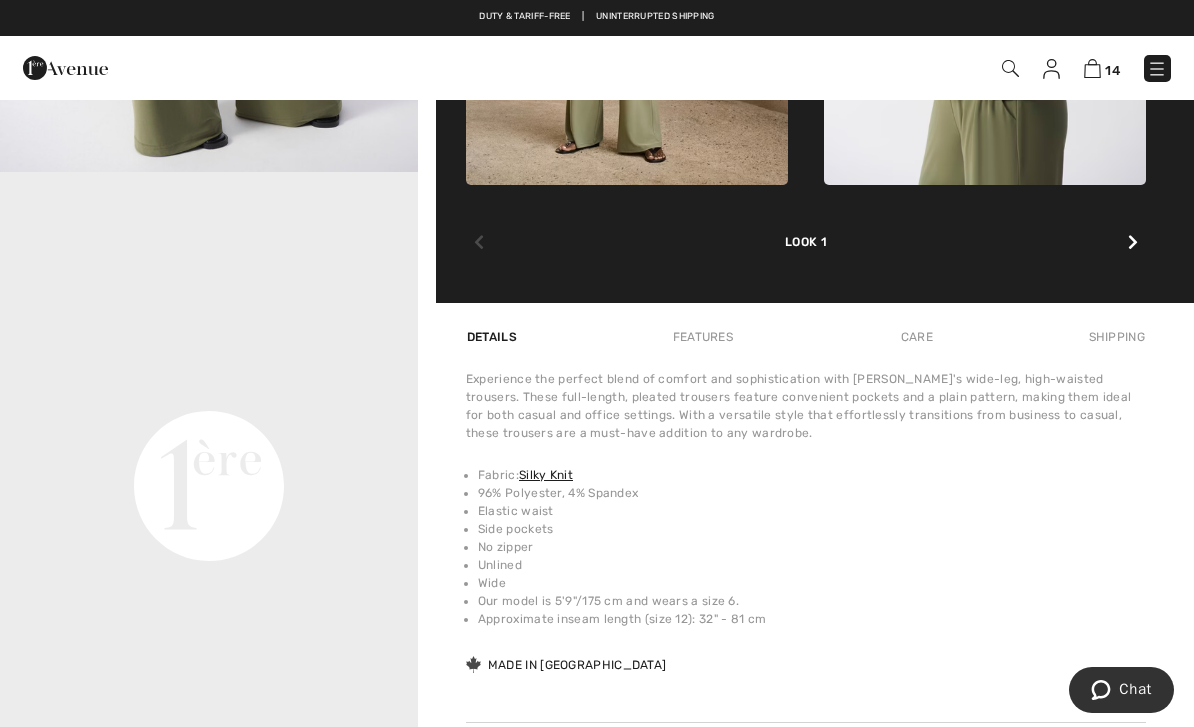 click on "Your browser does not support the video tag." at bounding box center [209, 277] 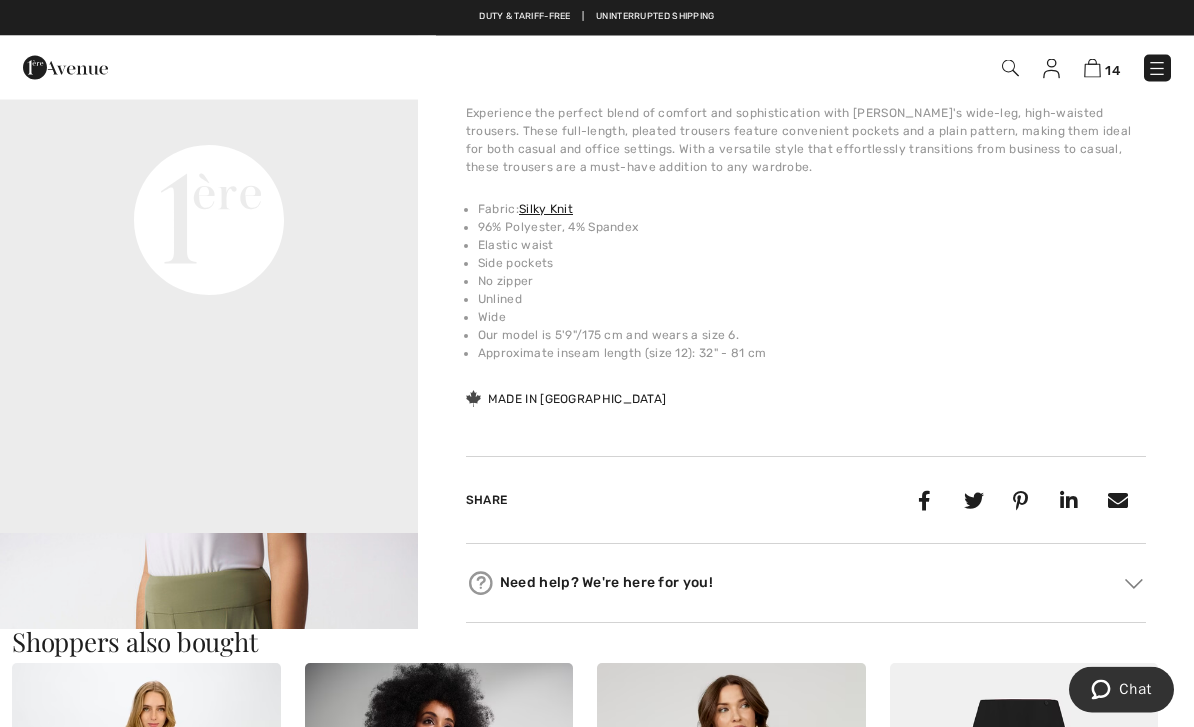 scroll, scrollTop: 1439, scrollLeft: 0, axis: vertical 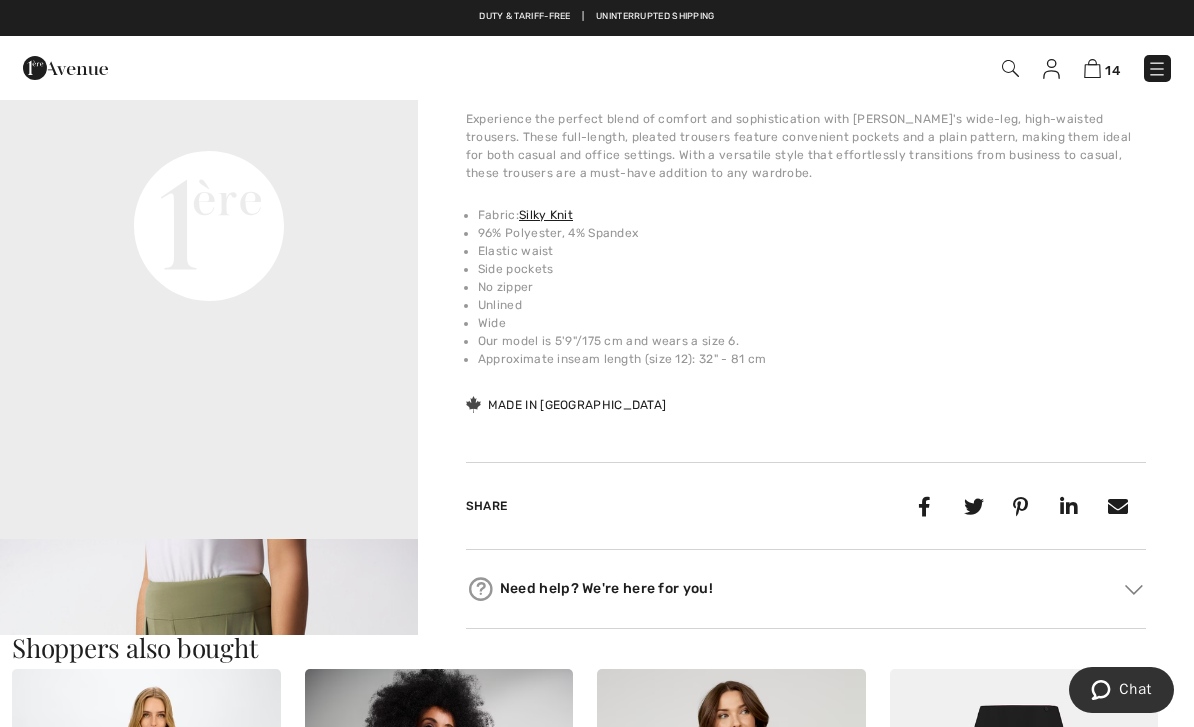 click on "Your browser does not support the video tag." at bounding box center [209, 17] 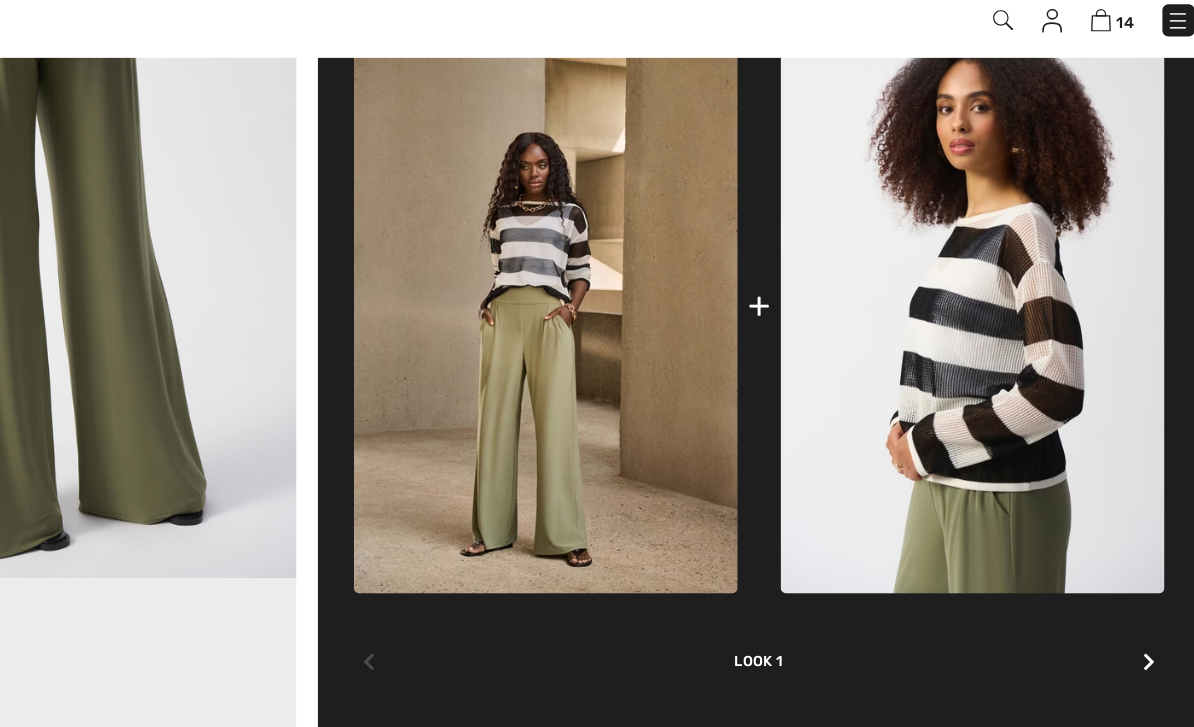 scroll, scrollTop: 825, scrollLeft: 0, axis: vertical 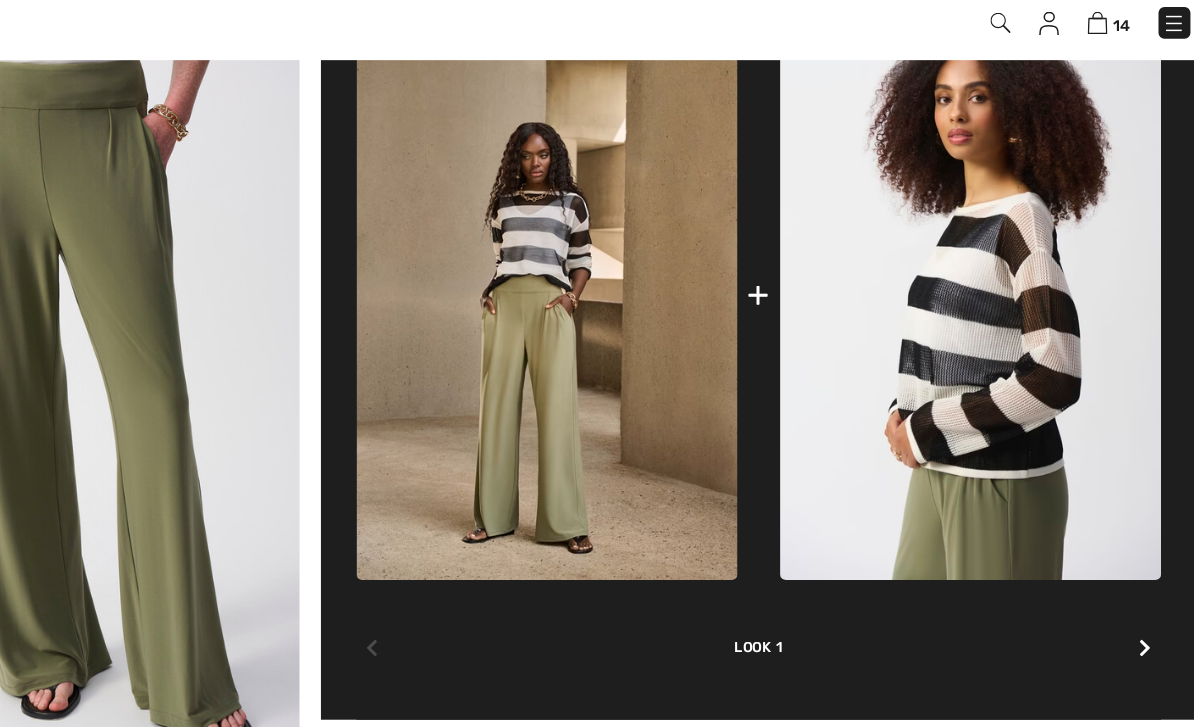 click at bounding box center (209, 373) 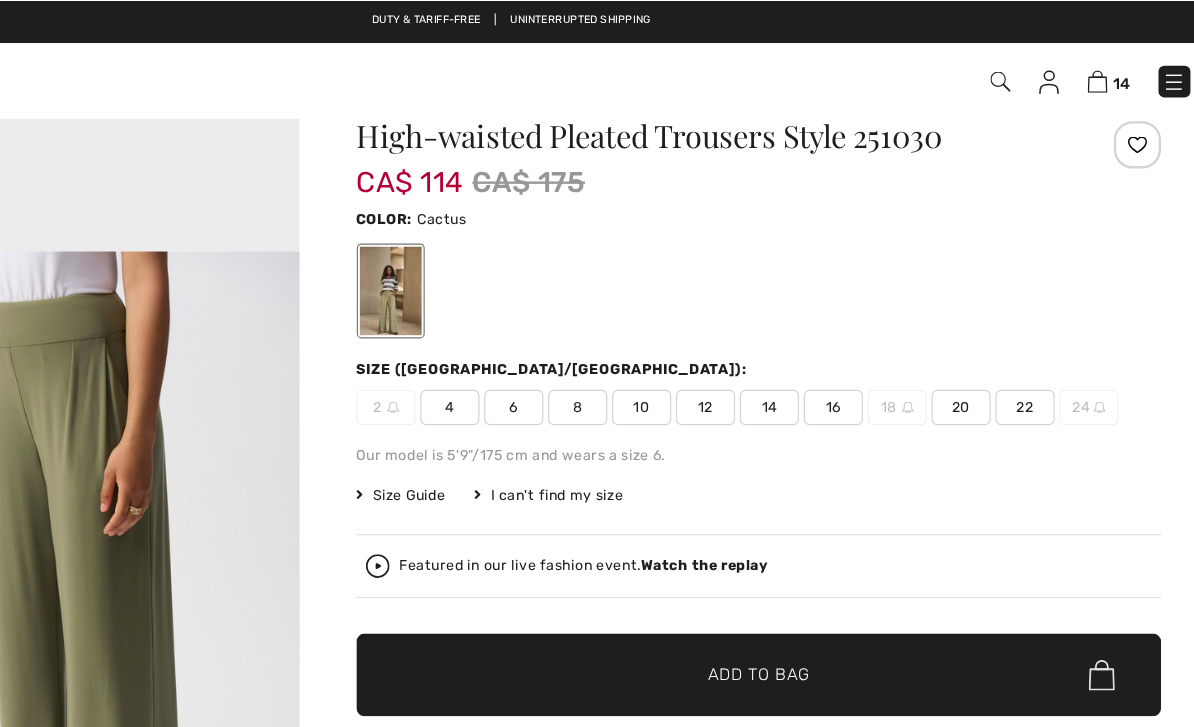 scroll, scrollTop: 0, scrollLeft: 0, axis: both 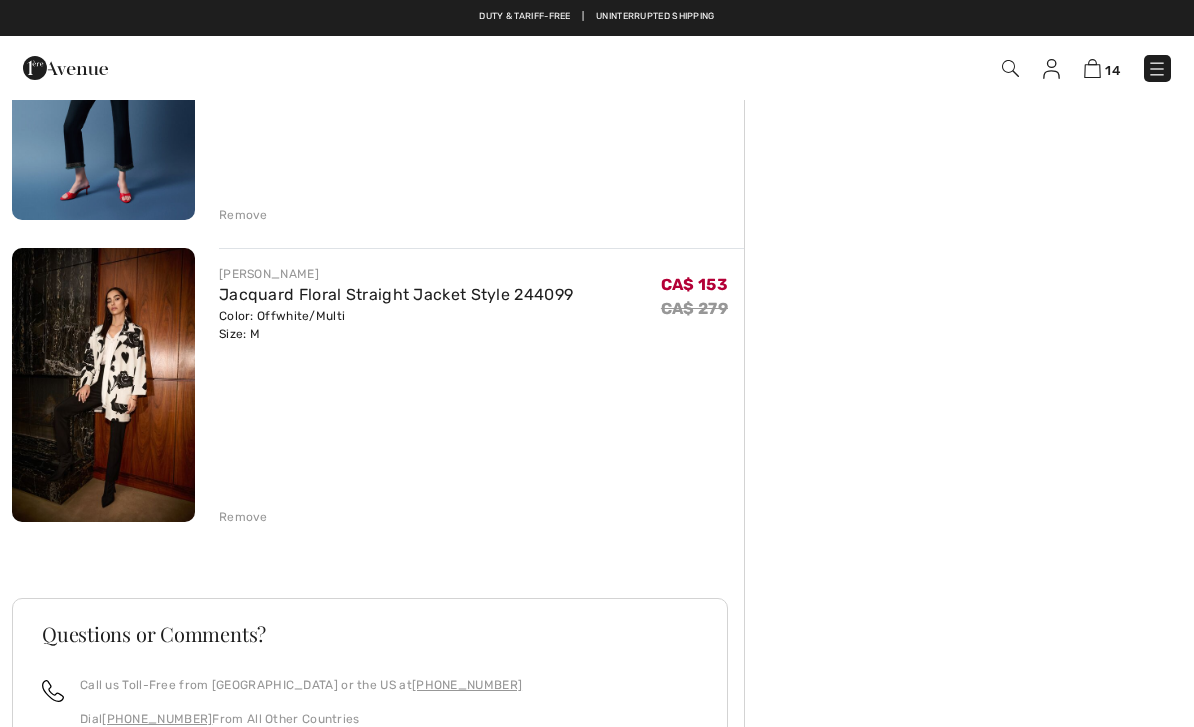 click on "[PERSON_NAME]" at bounding box center (396, 274) 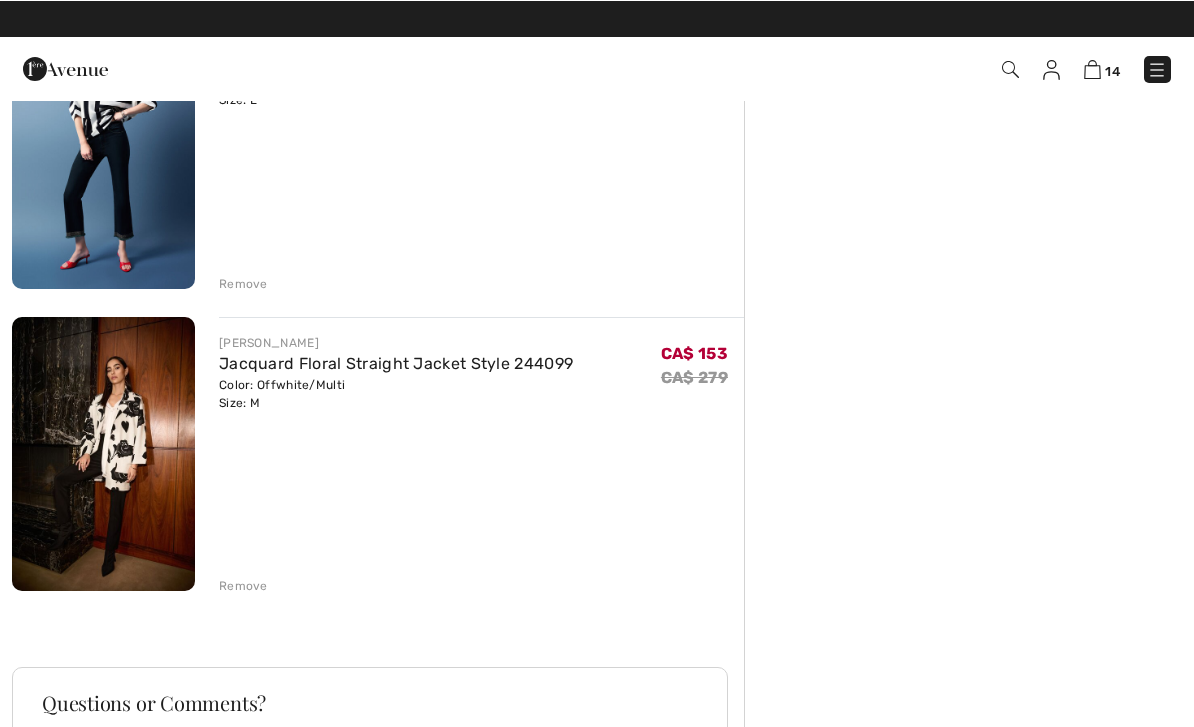 scroll, scrollTop: 3876, scrollLeft: 0, axis: vertical 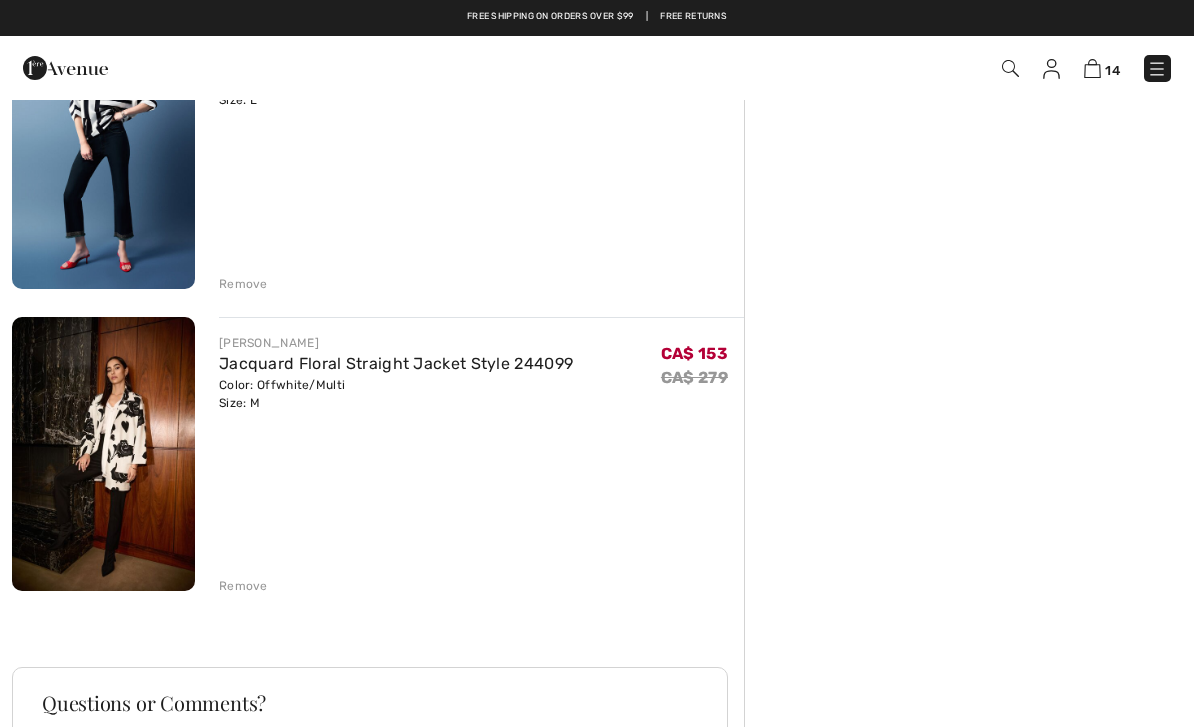 click on "Jacquard Floral Straight Jacket Style 244099" at bounding box center [396, 363] 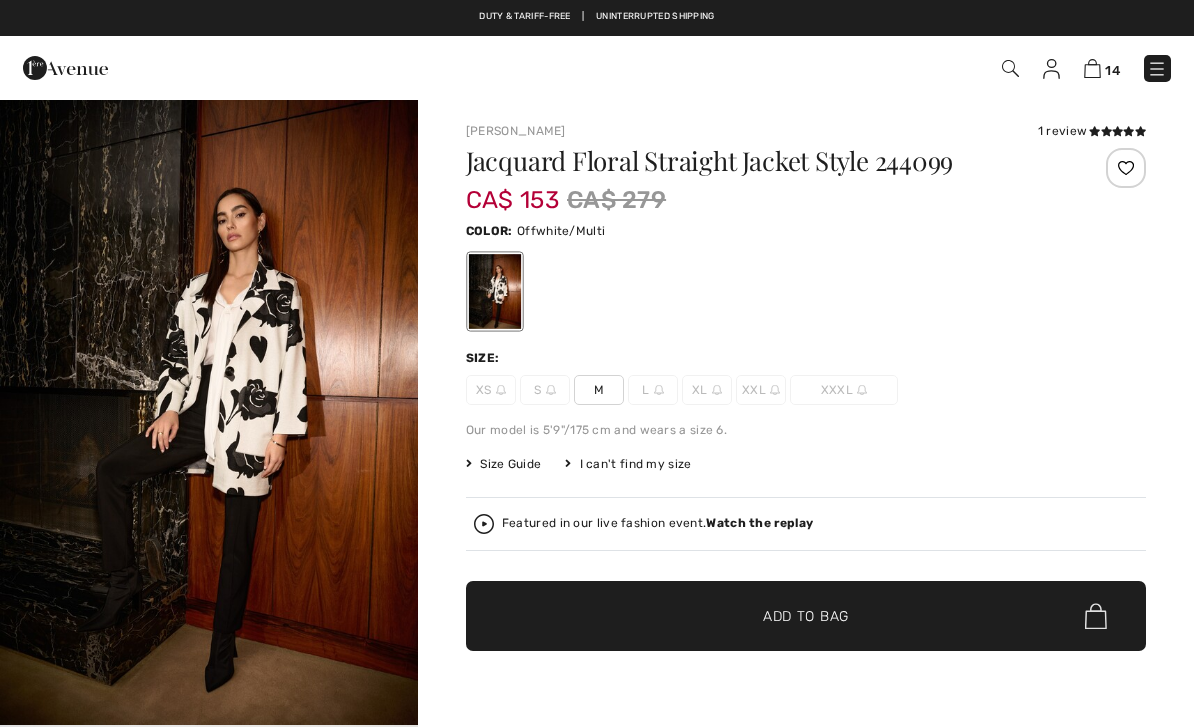 scroll, scrollTop: 0, scrollLeft: 0, axis: both 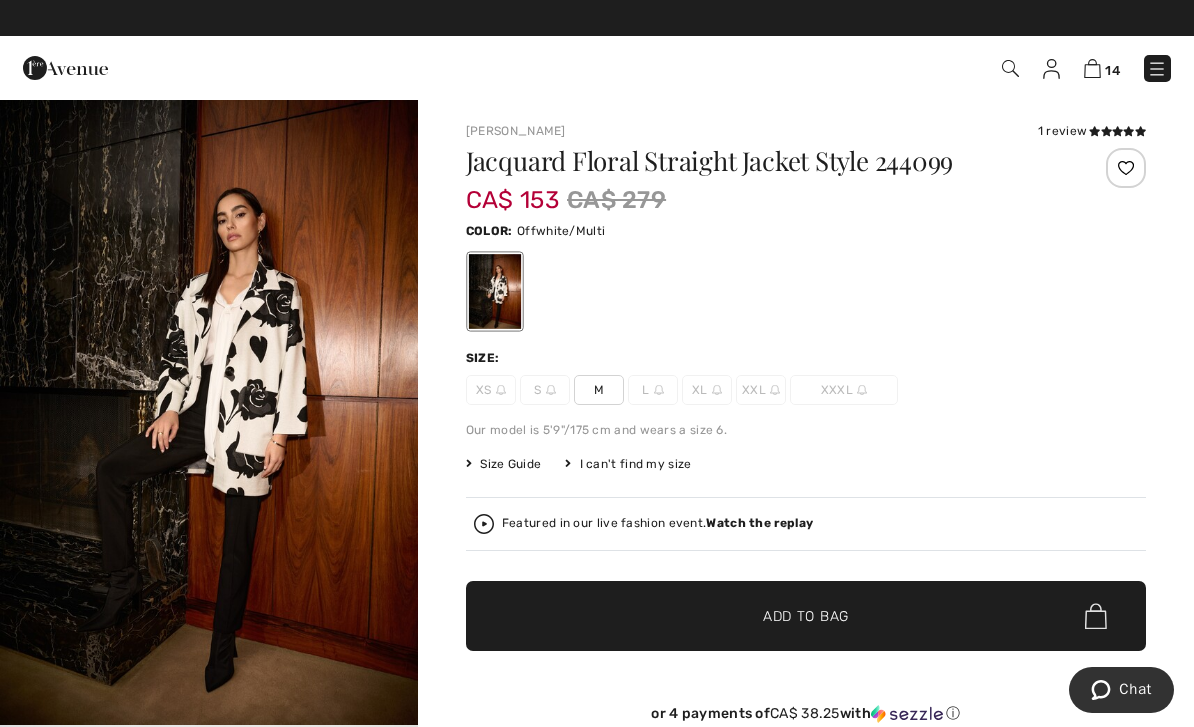 click at bounding box center (209, 411) 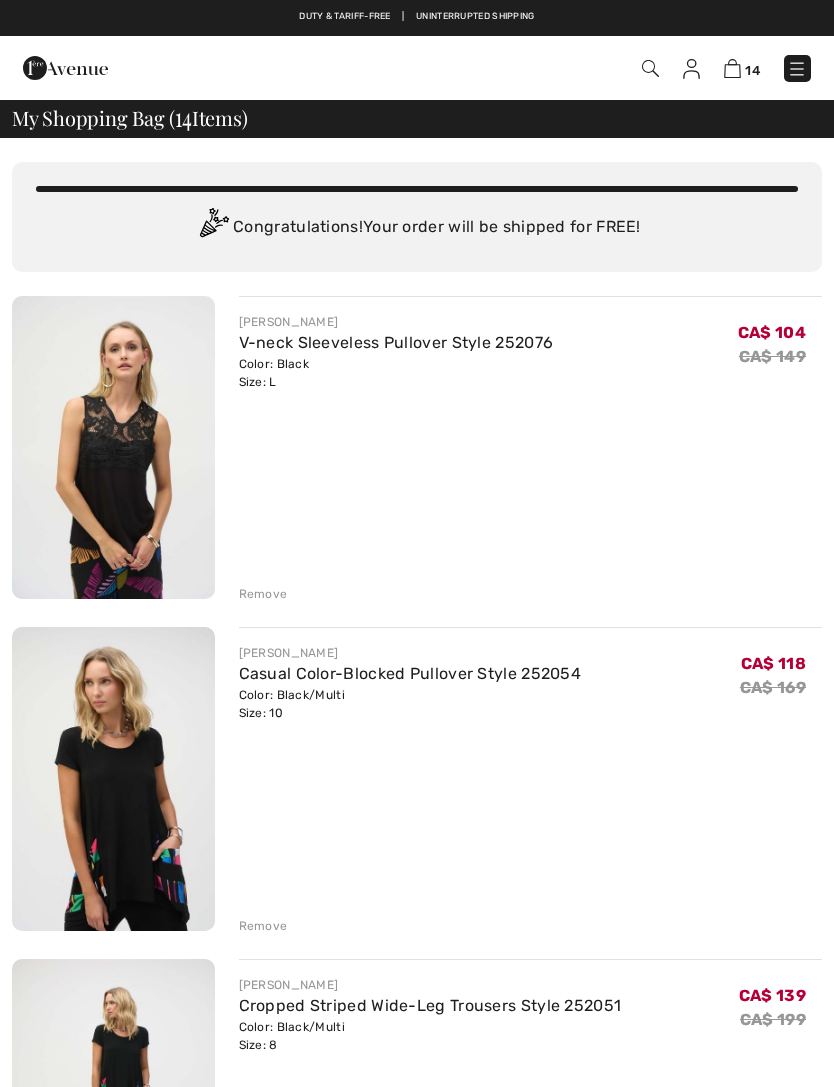 scroll, scrollTop: 4362, scrollLeft: 0, axis: vertical 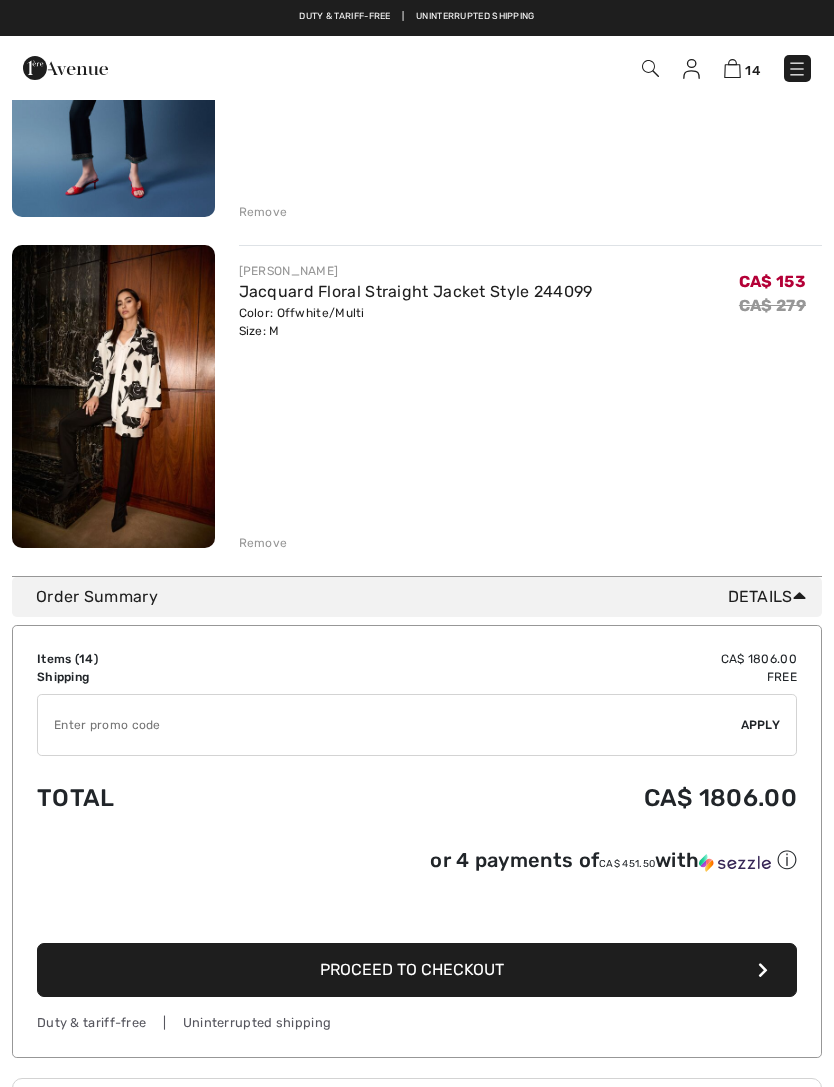 click at bounding box center [113, 397] 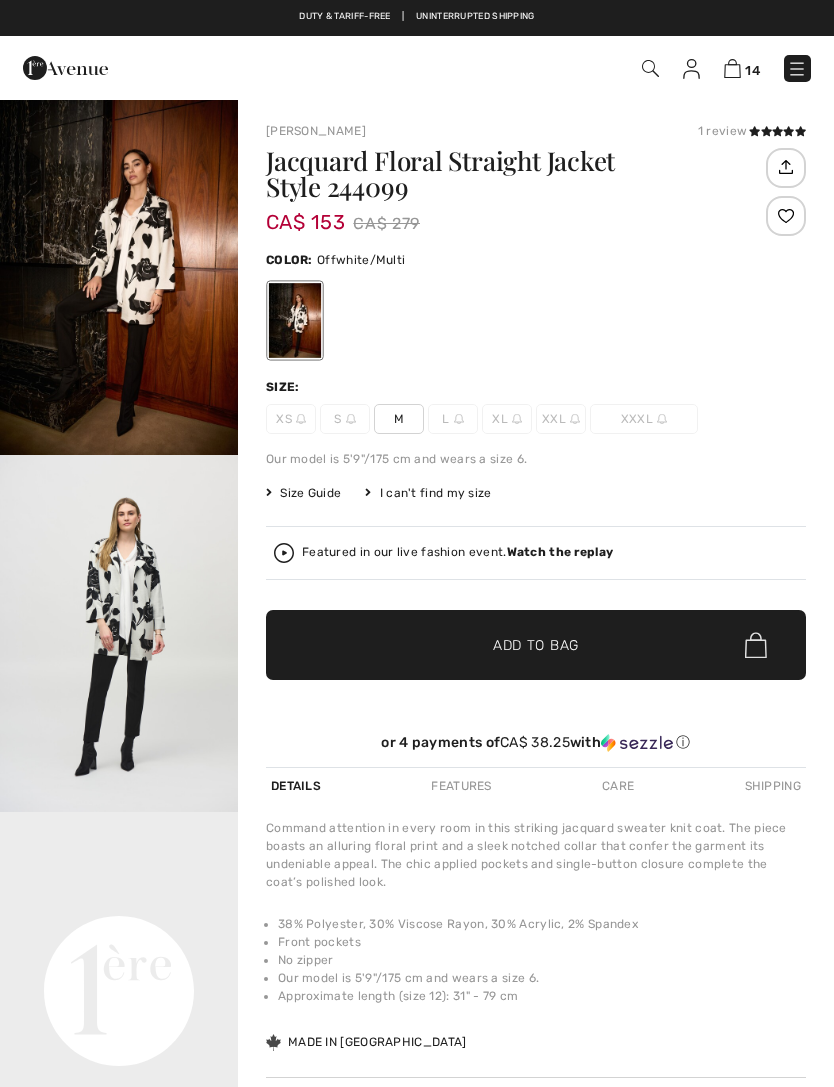 checkbox on "true" 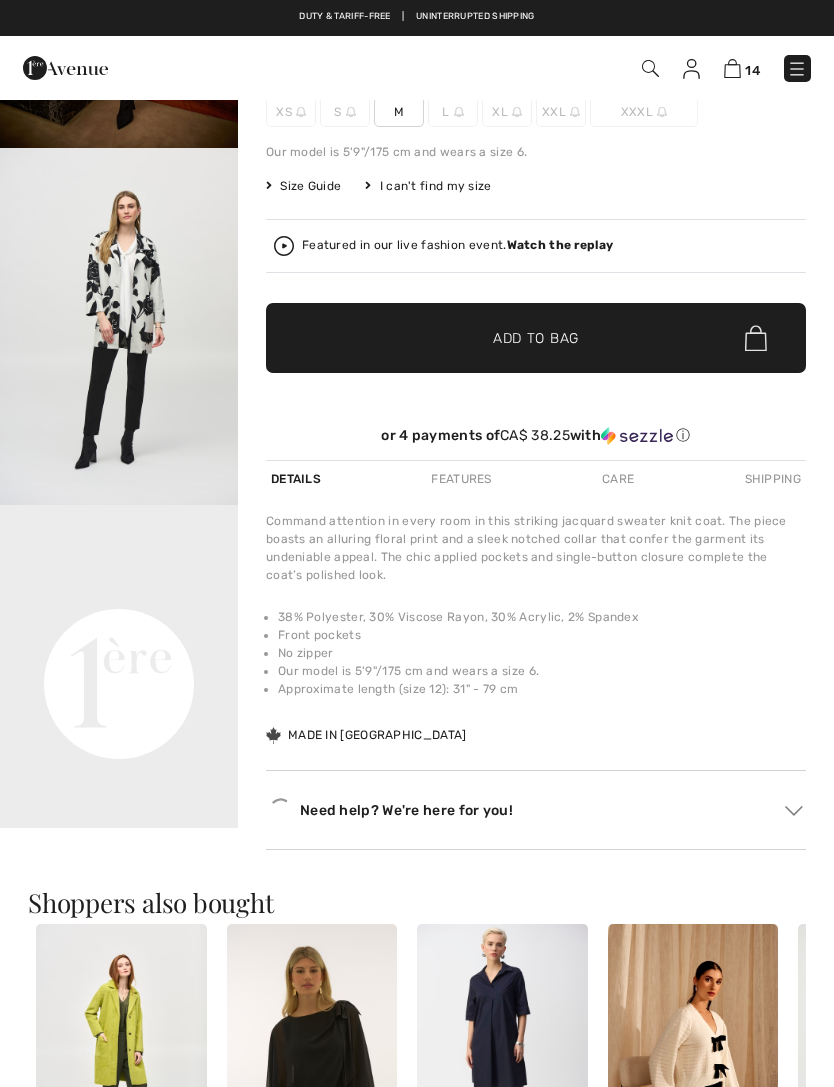 scroll, scrollTop: 0, scrollLeft: 0, axis: both 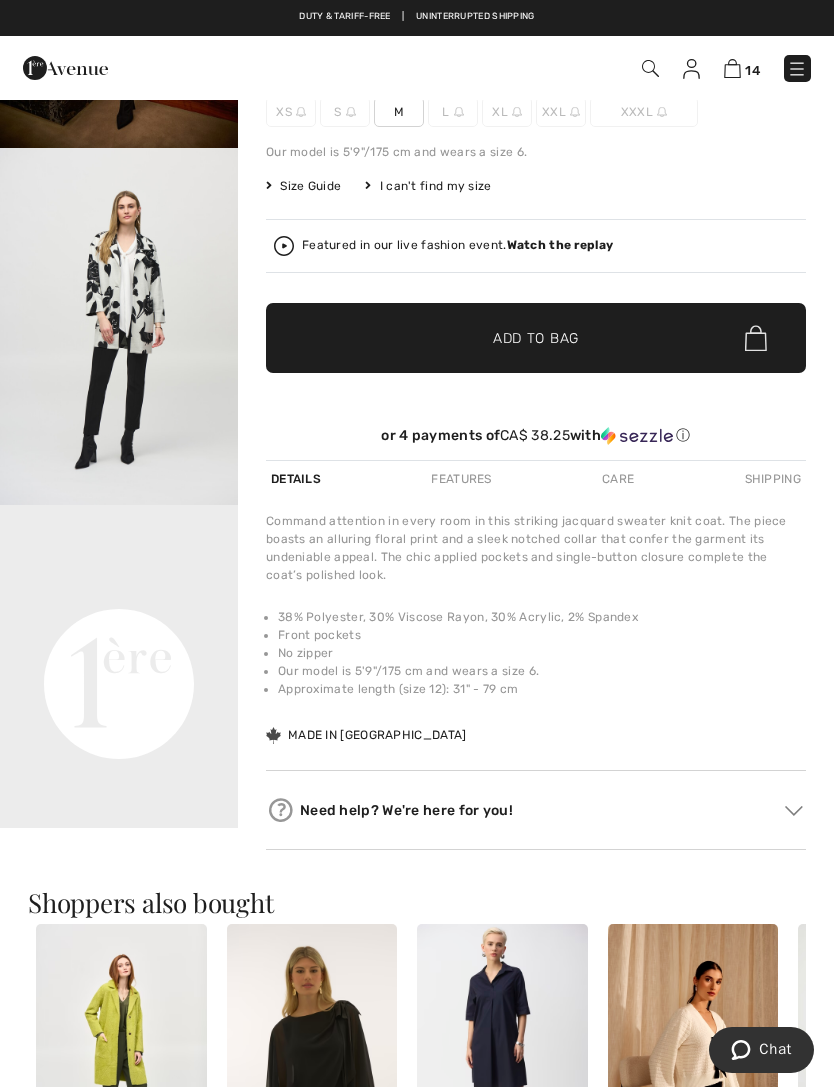 click at bounding box center [119, 326] 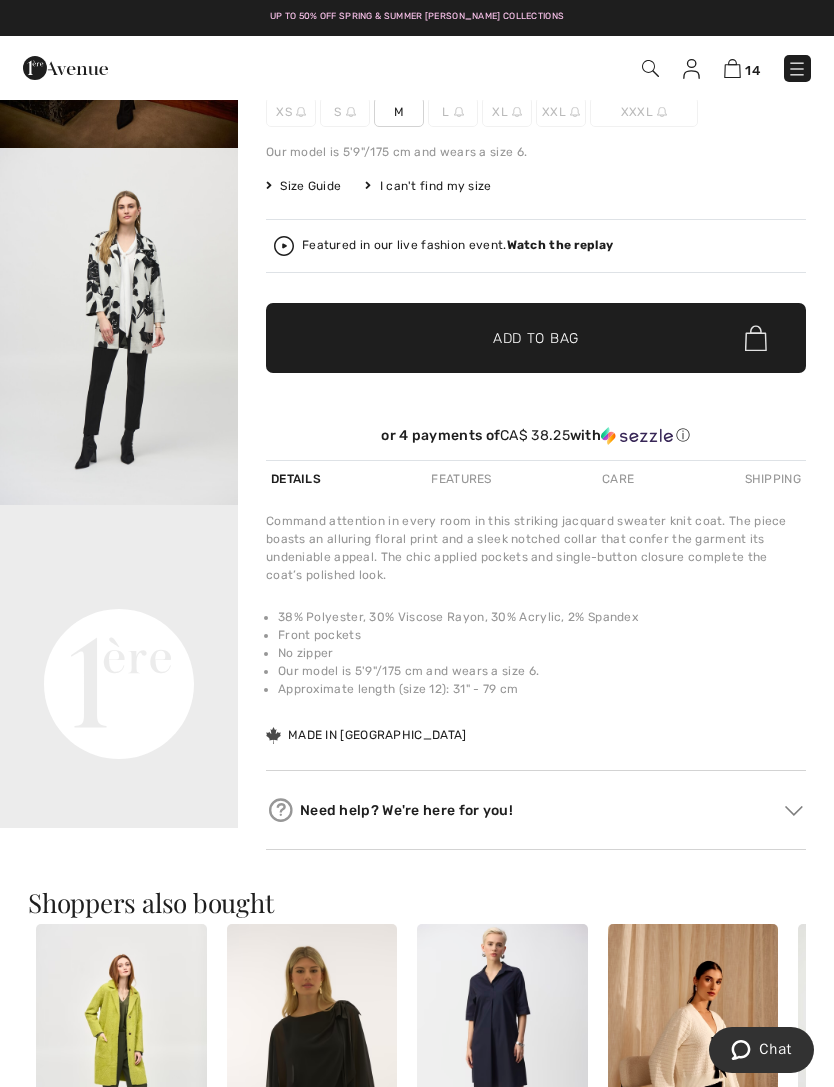 click on "Your browser does not support the video tag." at bounding box center (119, 564) 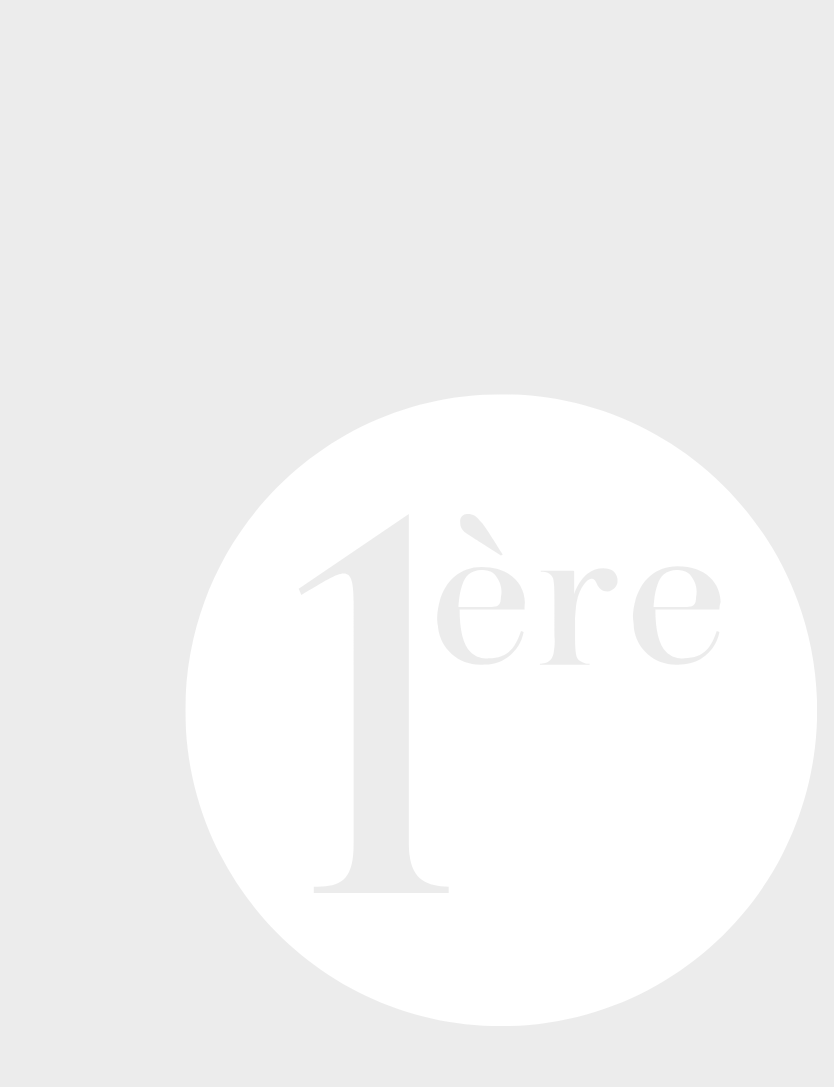 click on "Your browser does not support the video tag." at bounding box center [119, 561] 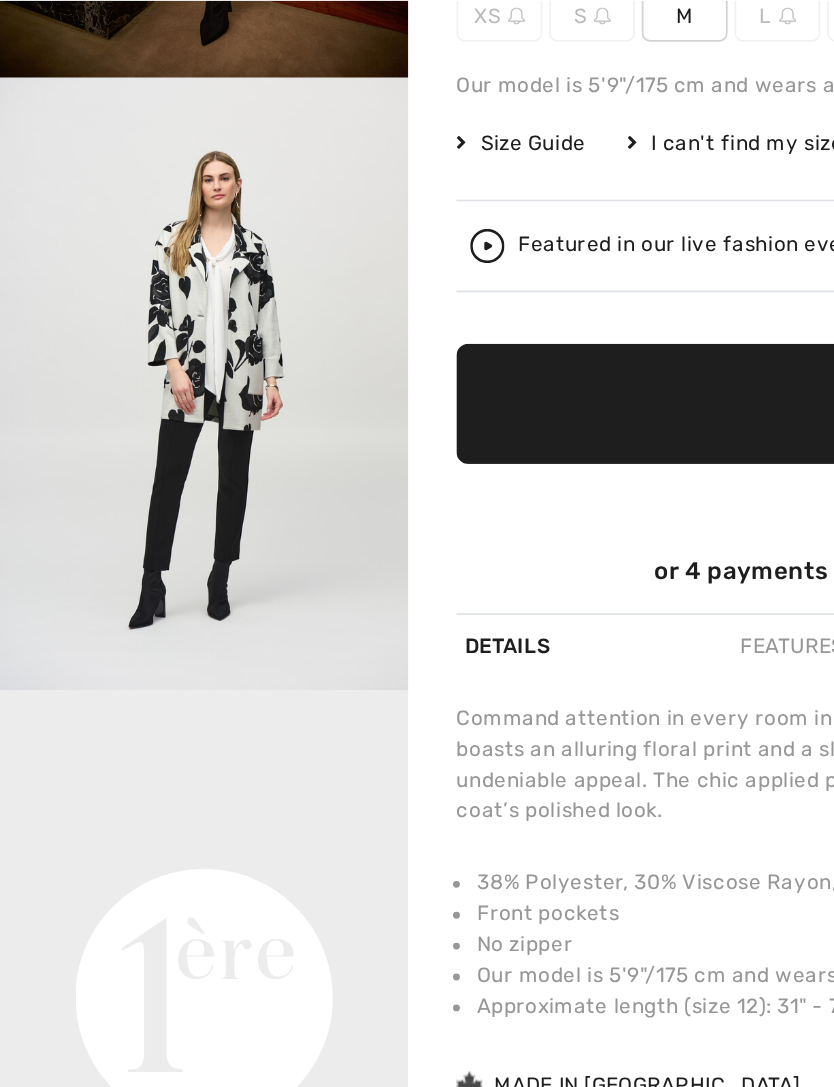 scroll, scrollTop: 0, scrollLeft: 0, axis: both 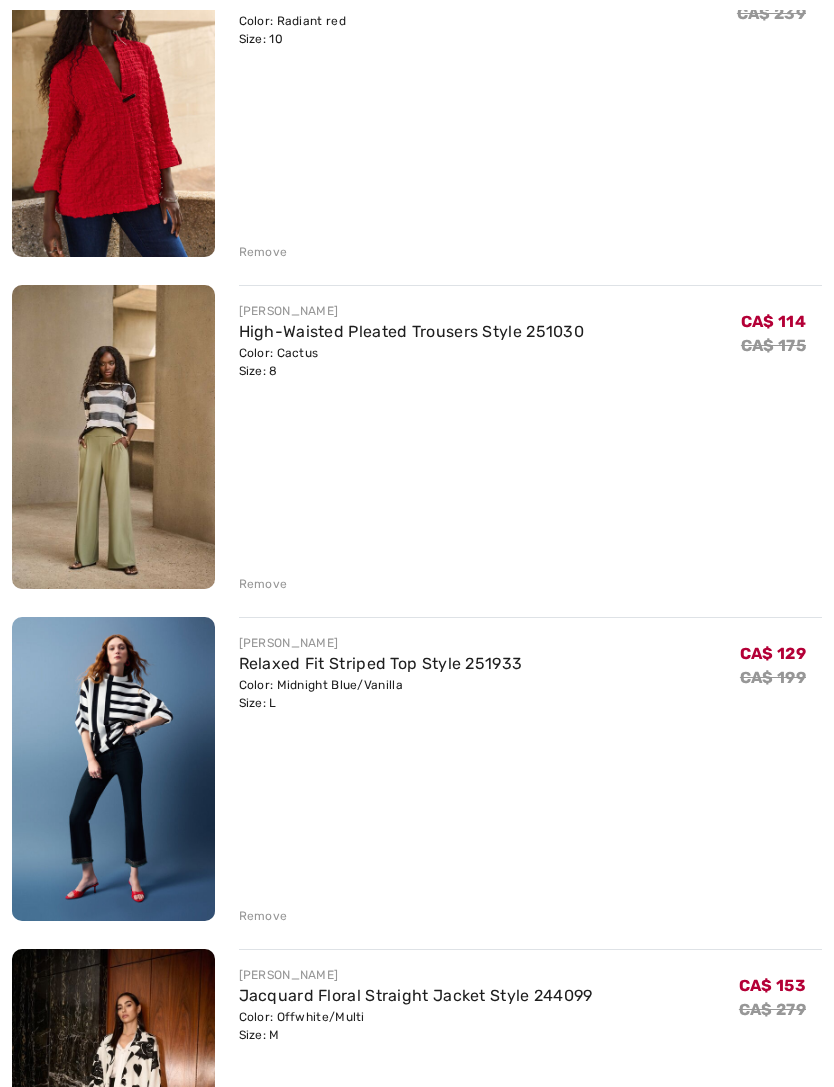 click on "Relaxed Fit Striped Top Style 251933" at bounding box center [381, 663] 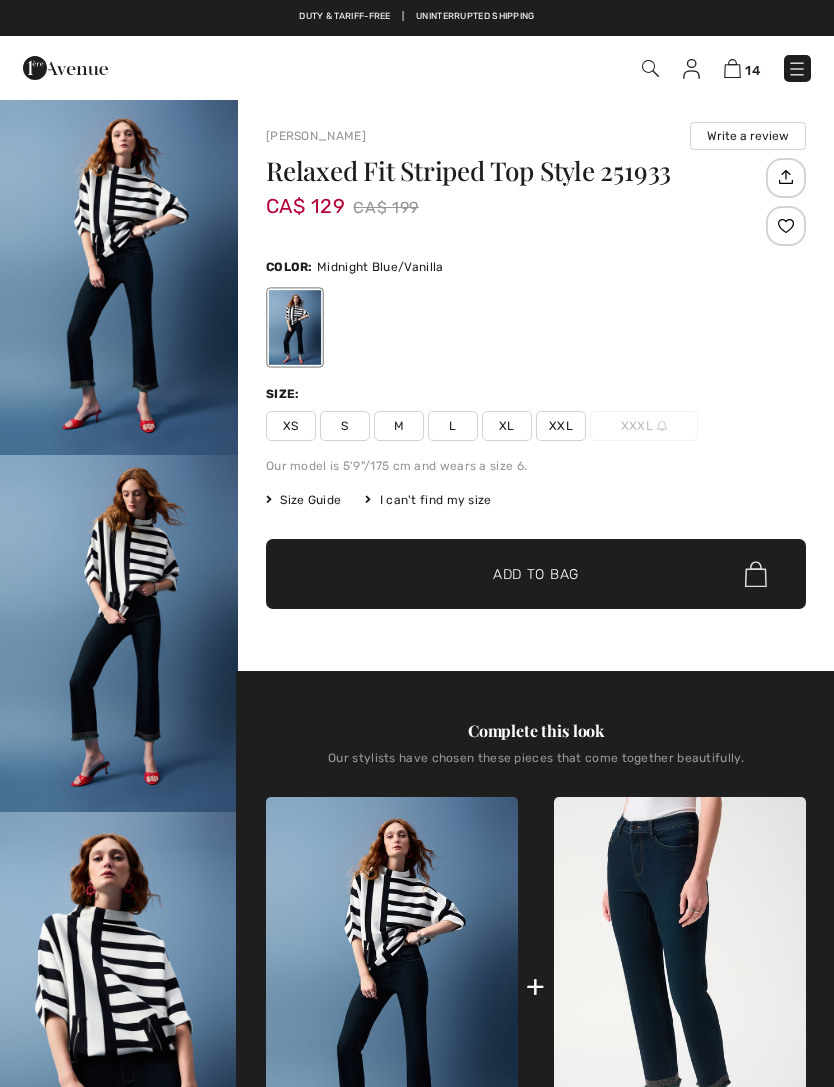 scroll, scrollTop: 0, scrollLeft: 0, axis: both 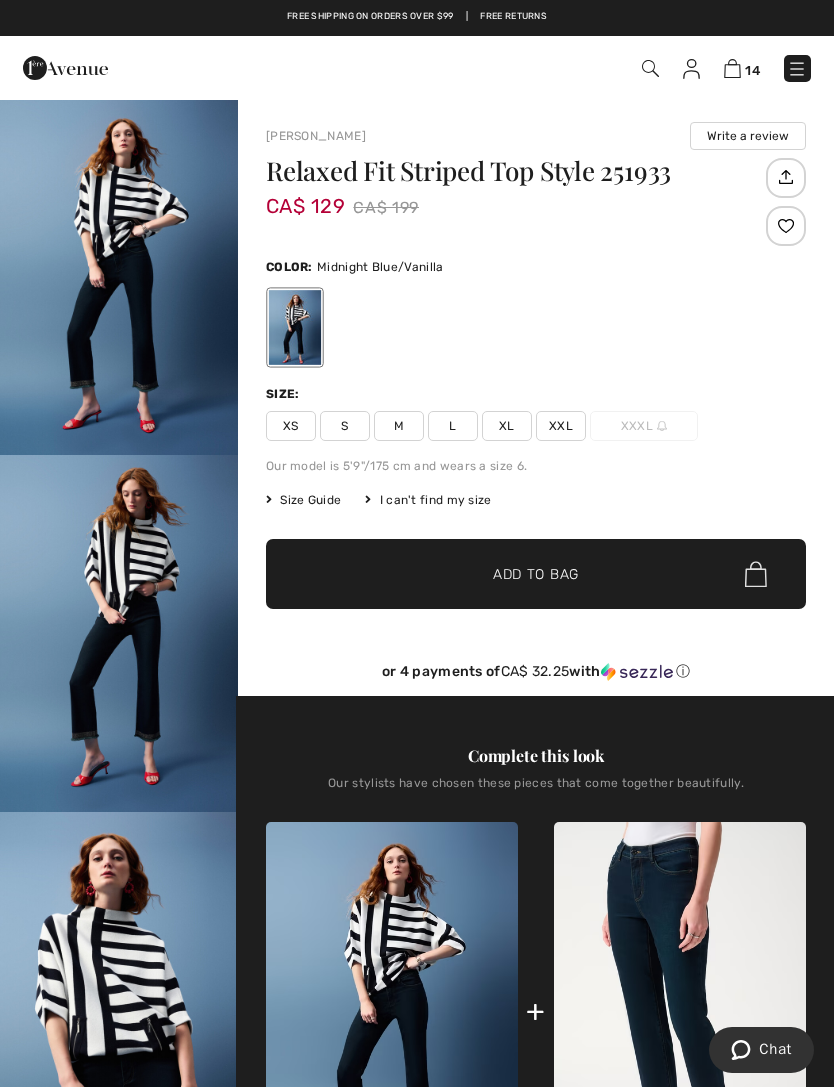 click at bounding box center [119, 990] 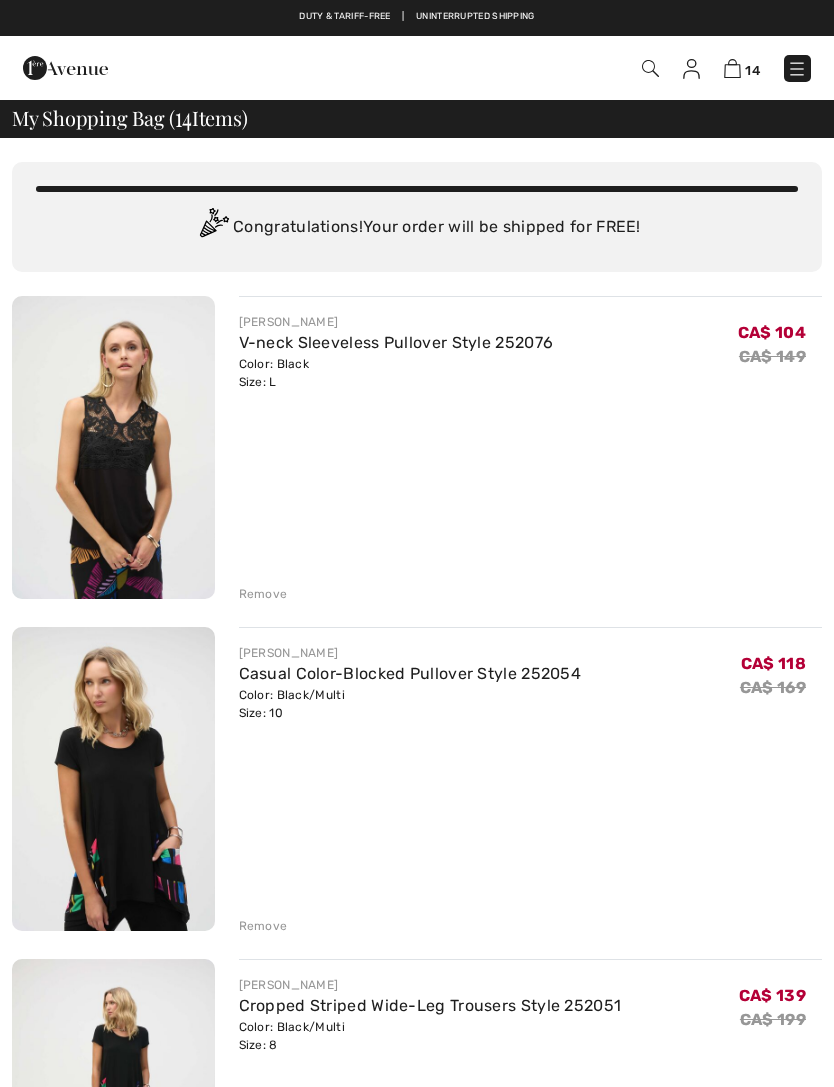 scroll, scrollTop: 3722, scrollLeft: 0, axis: vertical 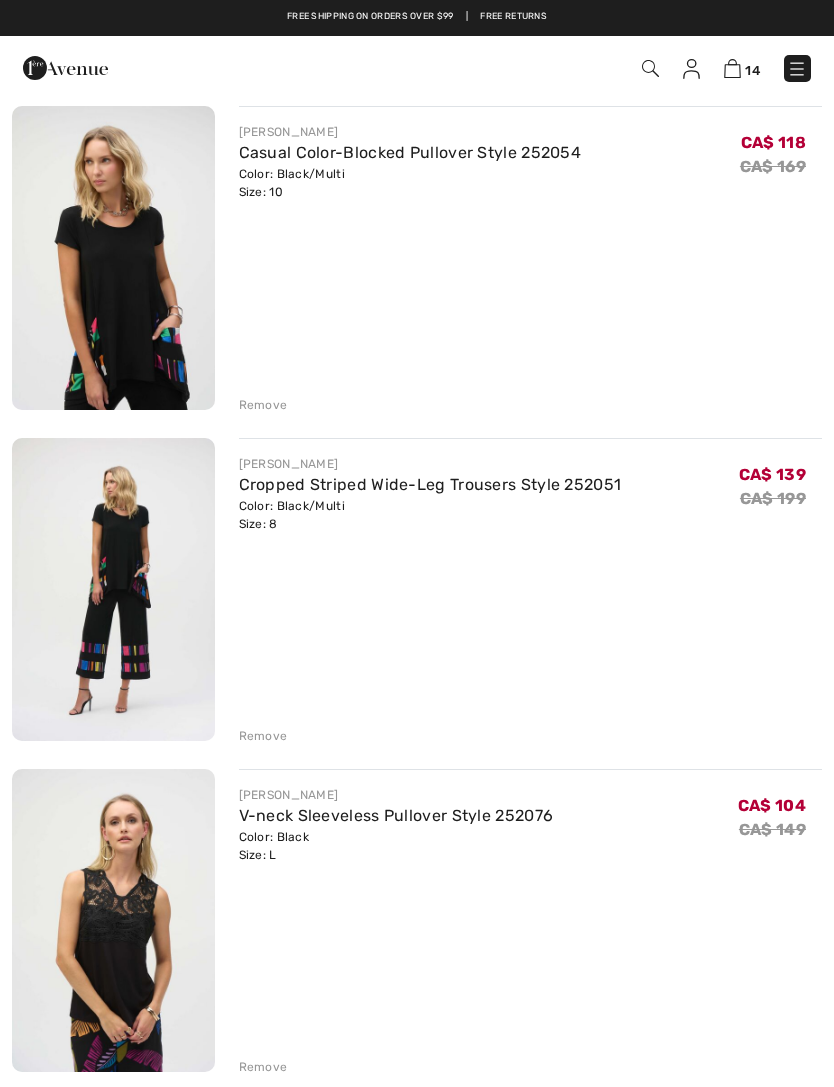 click at bounding box center [113, 257] 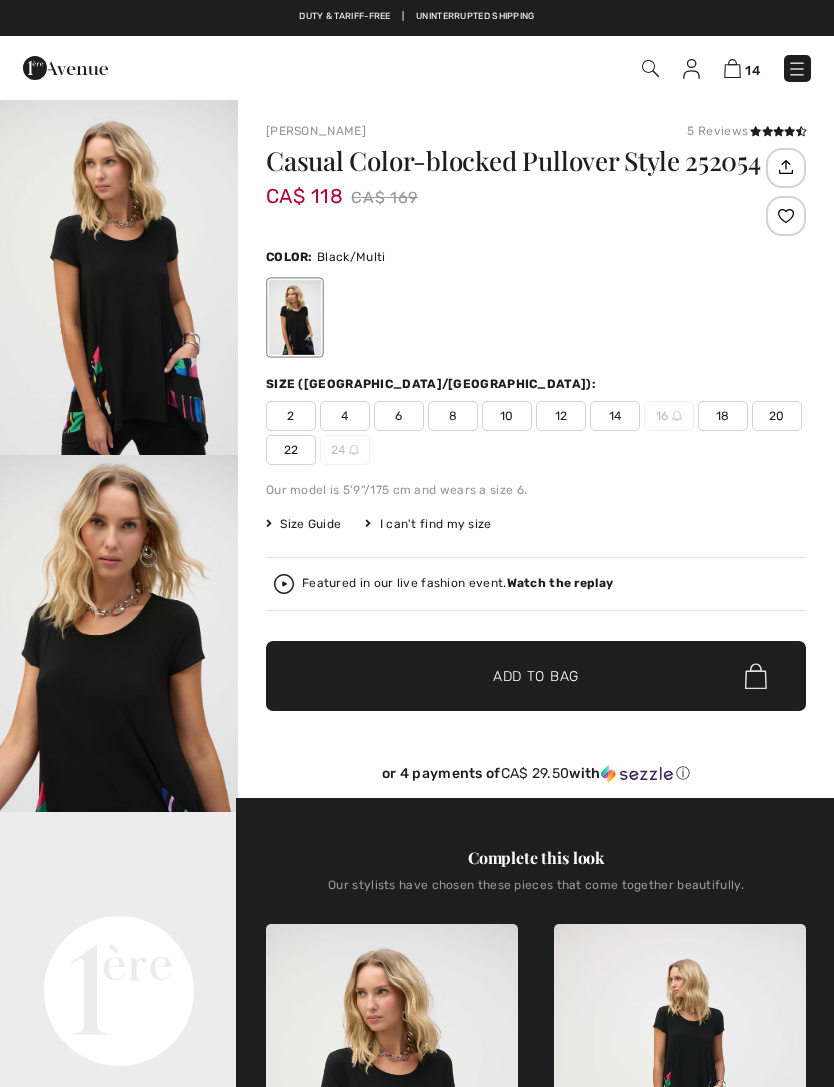 scroll, scrollTop: 0, scrollLeft: 0, axis: both 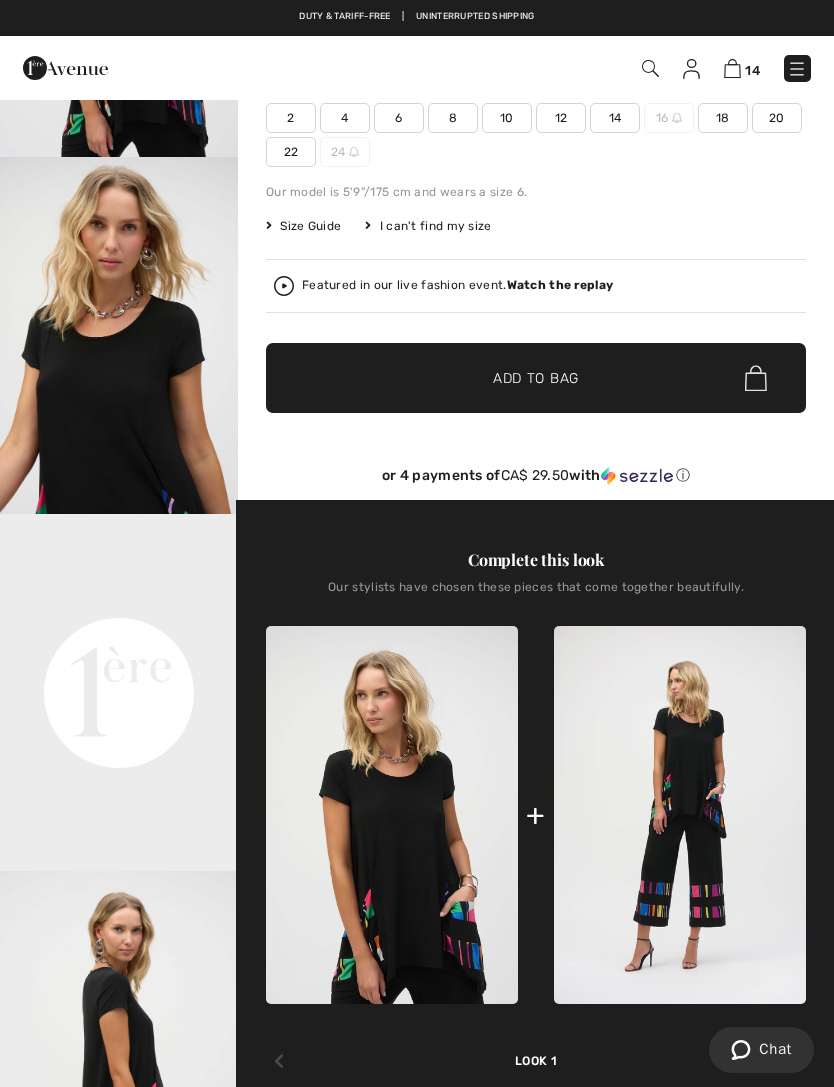 click on "Your browser does not support the video tag." at bounding box center [119, 573] 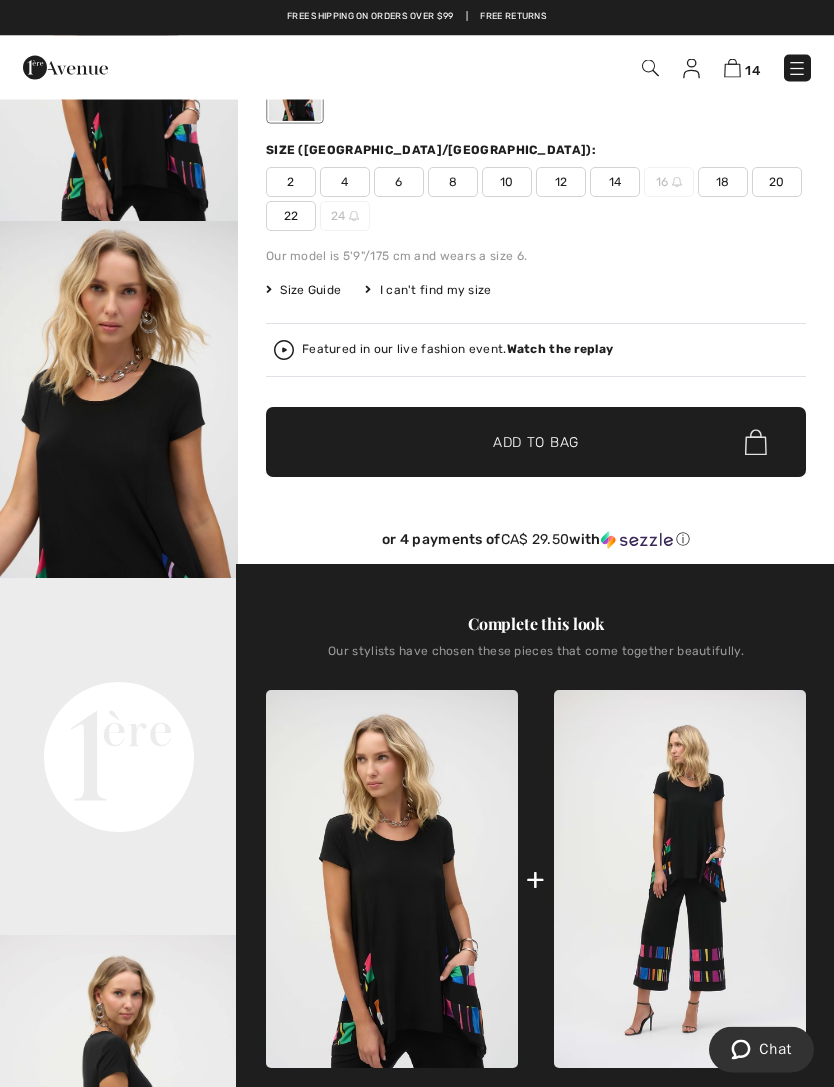 scroll, scrollTop: 0, scrollLeft: 0, axis: both 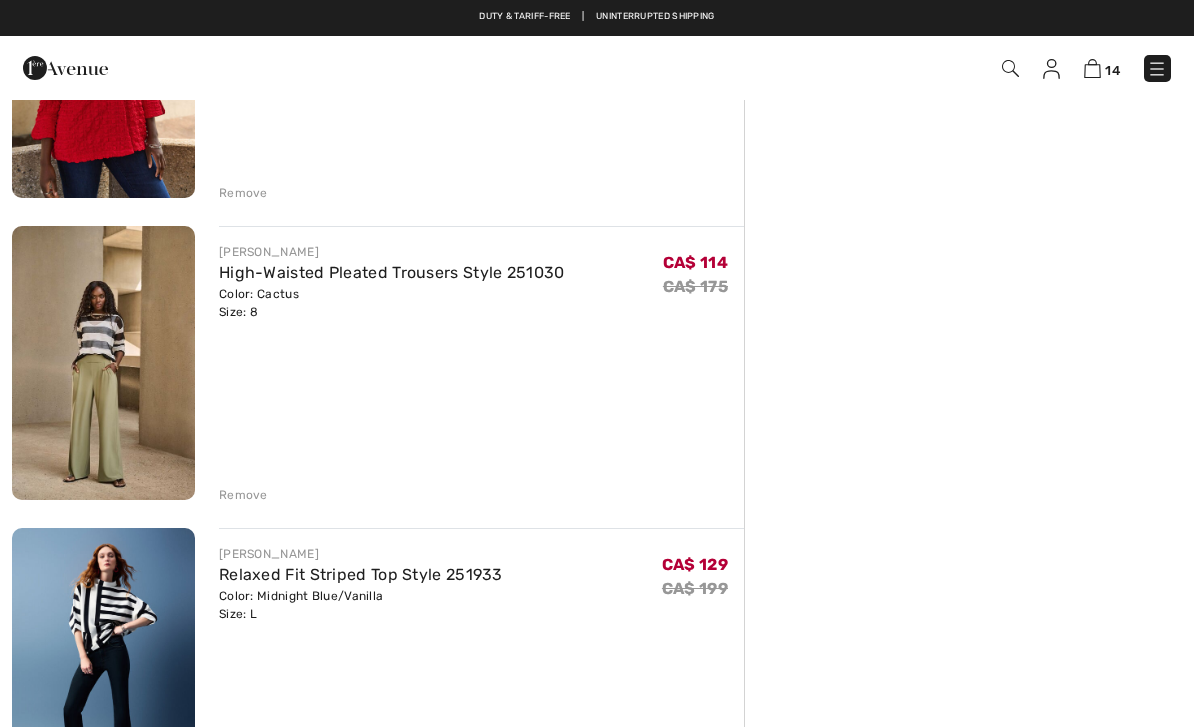 click at bounding box center (103, 363) 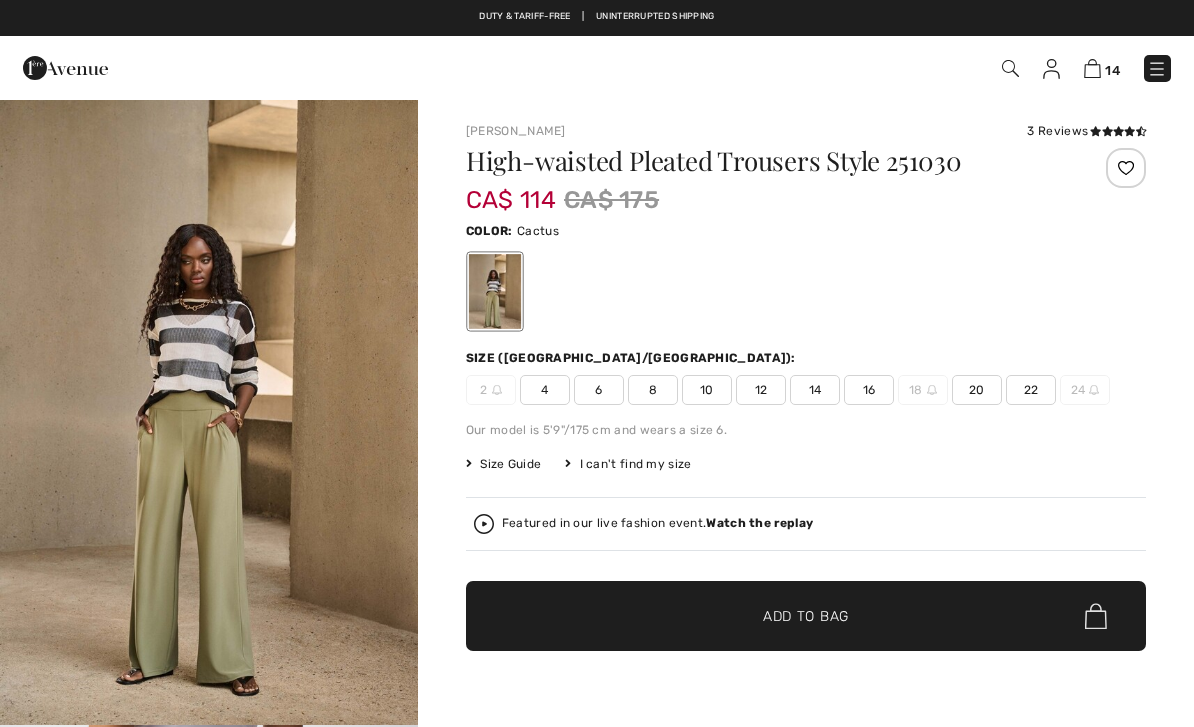 scroll, scrollTop: 0, scrollLeft: 0, axis: both 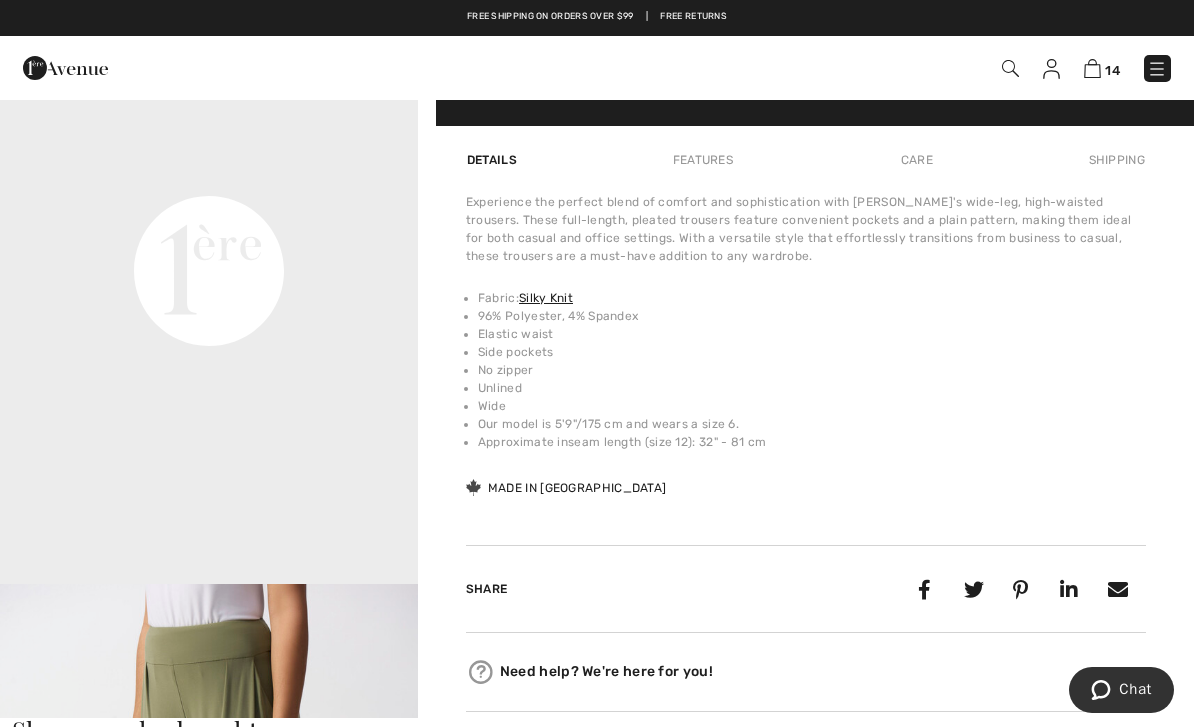 click on "Your browser does not support the video tag." at bounding box center [209, 62] 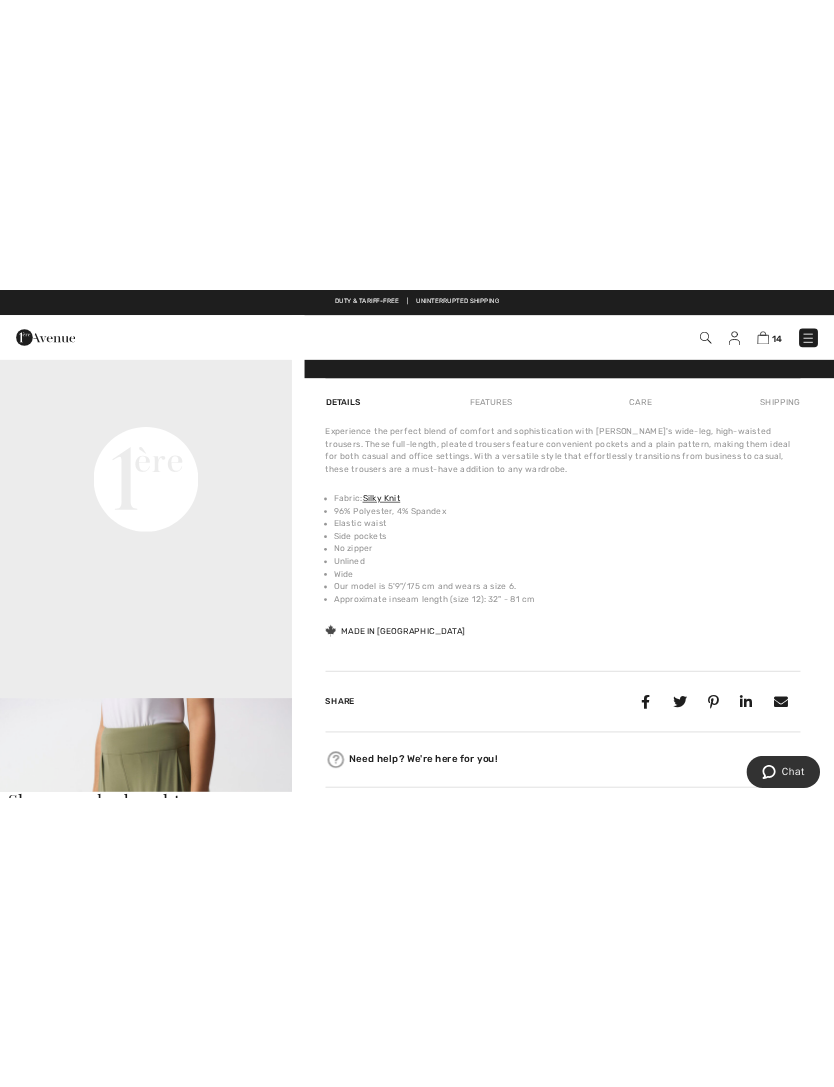 scroll, scrollTop: 1136, scrollLeft: 0, axis: vertical 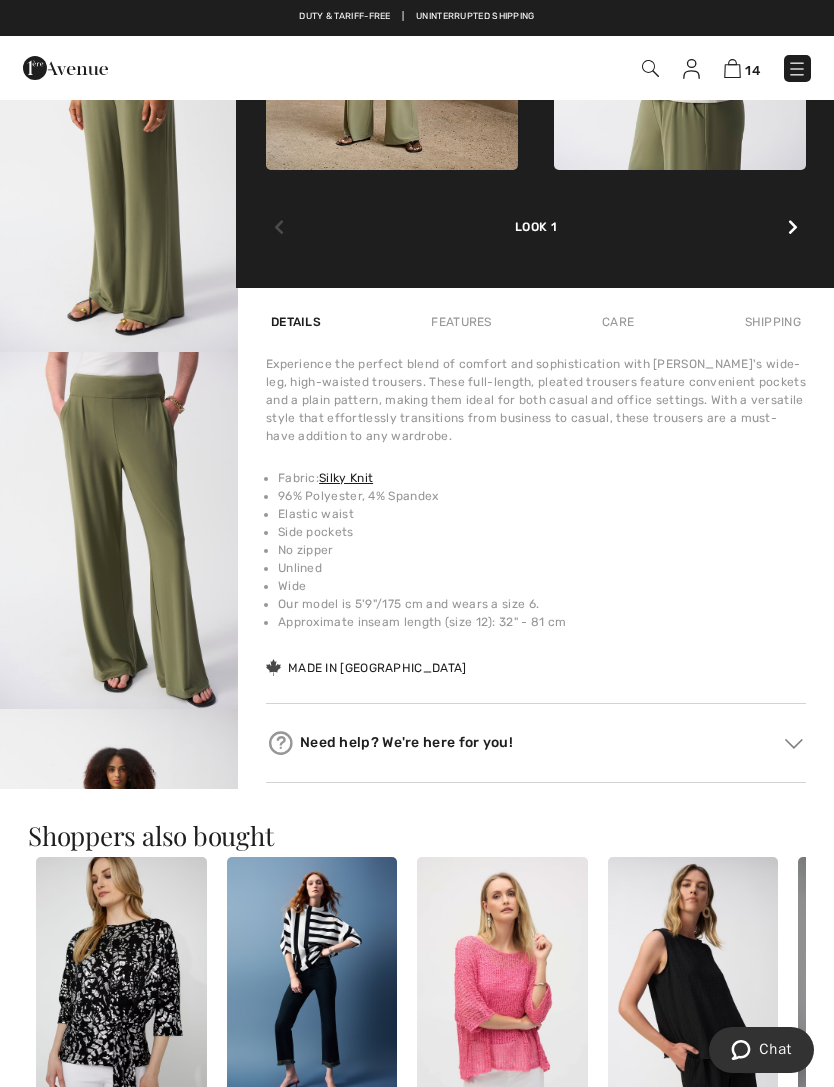 click on "Shoppers also bought
New COMPLI K
Tops Style 34006
CA$ 105
Sale [PERSON_NAME]
Relaxed Fit Striped Top Style 251933
CA$ 129
$199
Sale [PERSON_NAME]
Casual Knitted Pullover Style 252902
CA$ 132
$189
Sale [PERSON_NAME]
[MEDICAL_DATA] Sleeveless Pullover Style 251228
CA$ 81
$115
Sale [PERSON_NAME]
Cropped Snake Print Trousers Style 252239
CA$ 111
$159
Sale [PERSON_NAME]
Jacquard Floral Straight Jacket Style 244099
$279" at bounding box center [417, 1877] 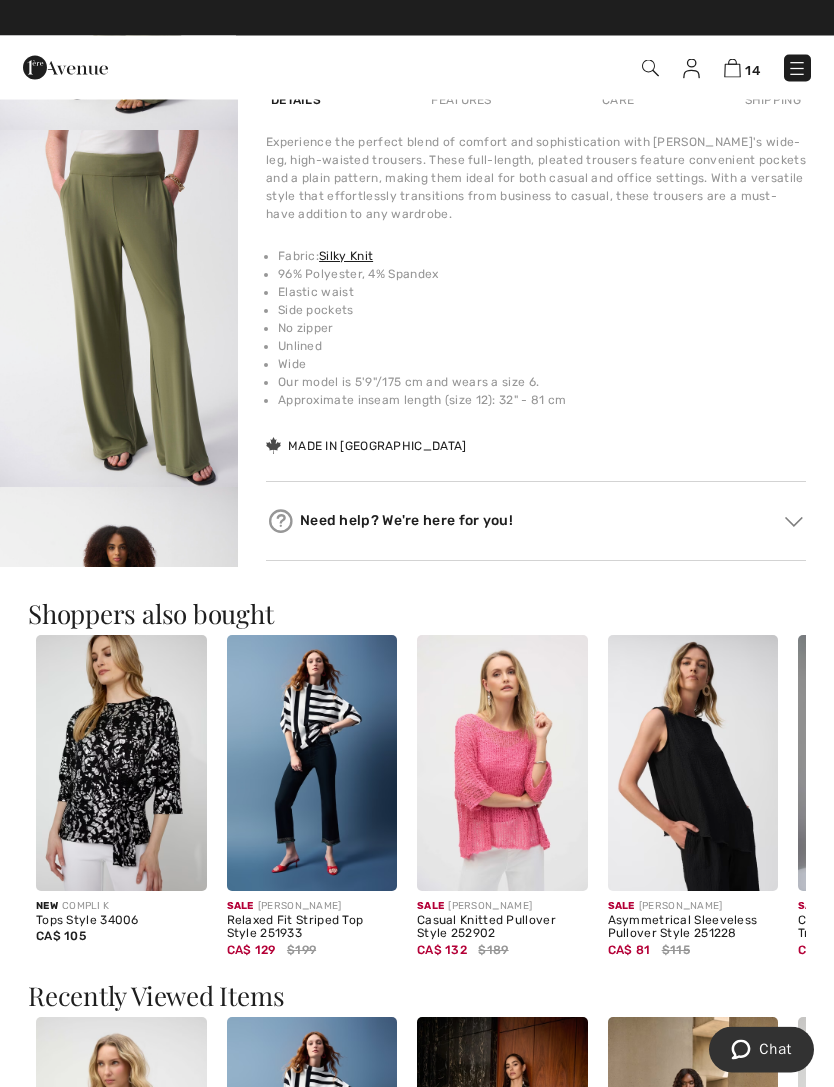 scroll, scrollTop: 1358, scrollLeft: 0, axis: vertical 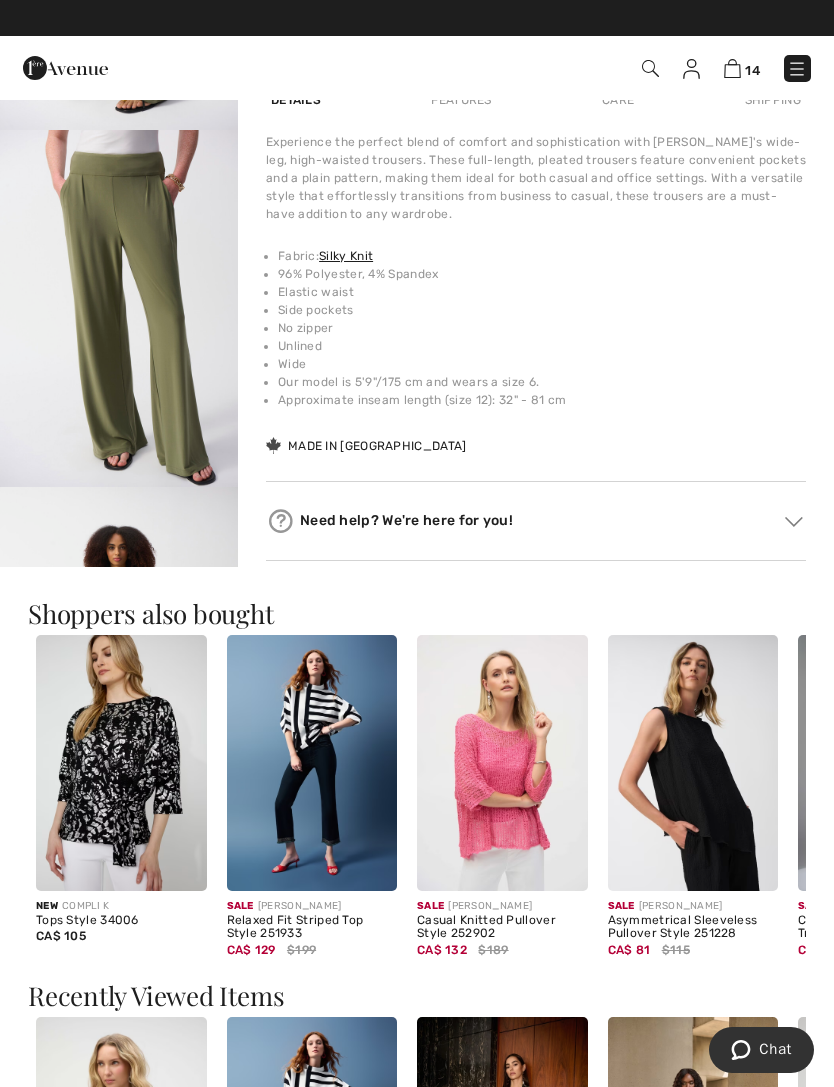 click at bounding box center [119, 308] 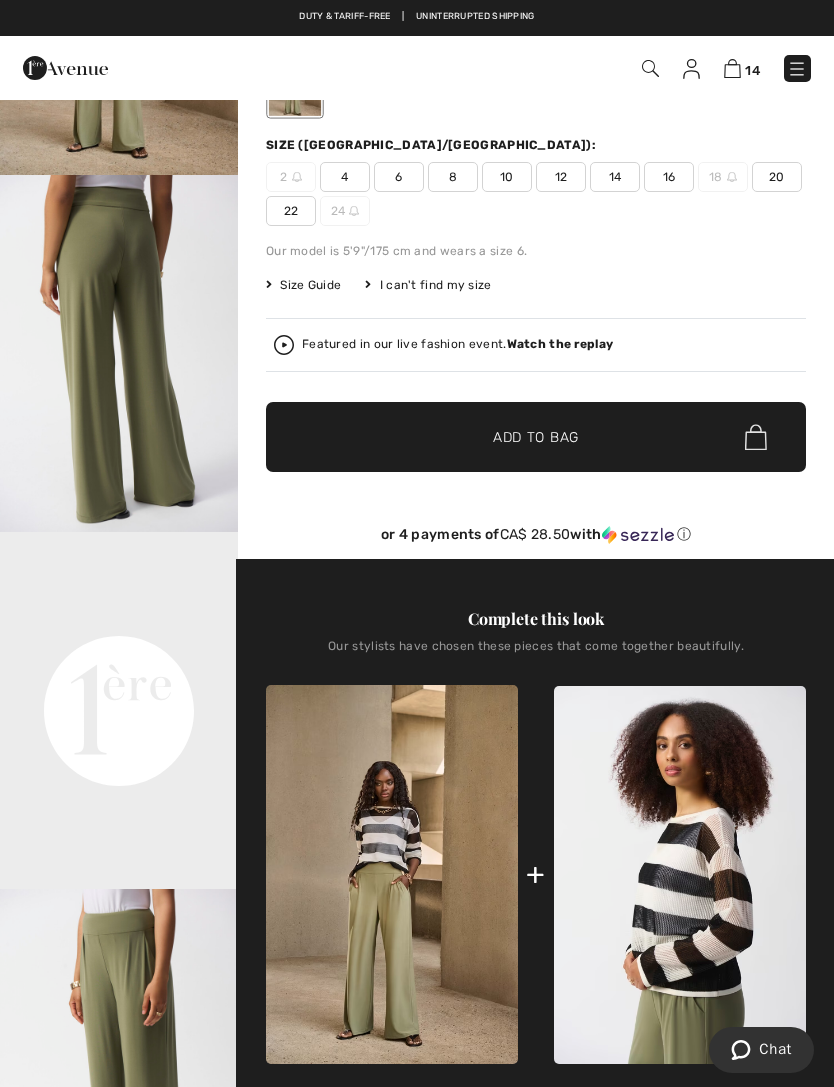 scroll, scrollTop: 252, scrollLeft: 0, axis: vertical 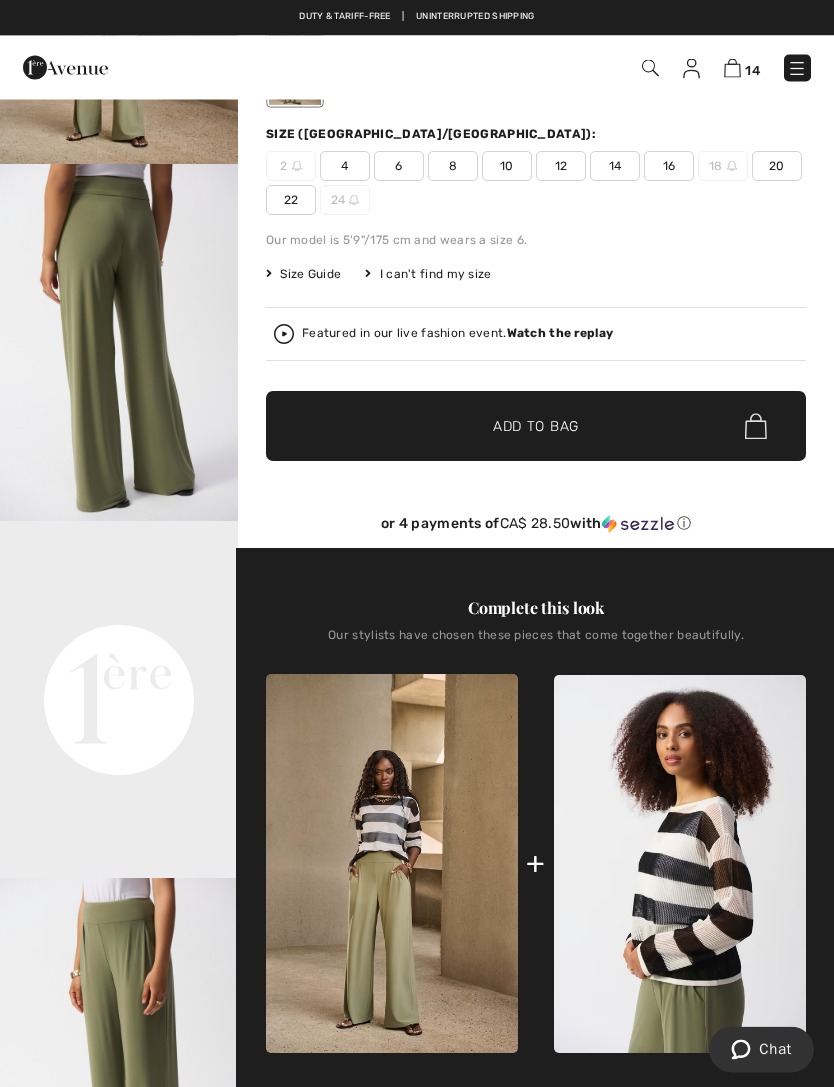 click on "Your browser does not support the video tag." at bounding box center (119, 581) 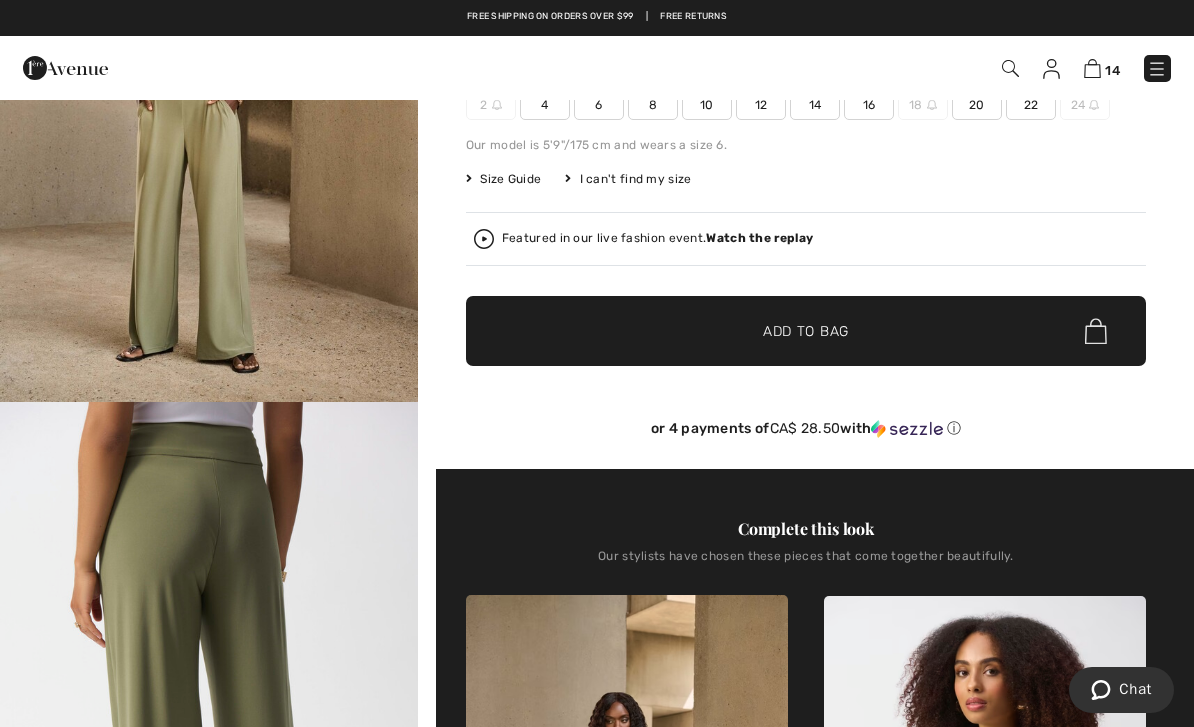 scroll, scrollTop: 0, scrollLeft: 0, axis: both 